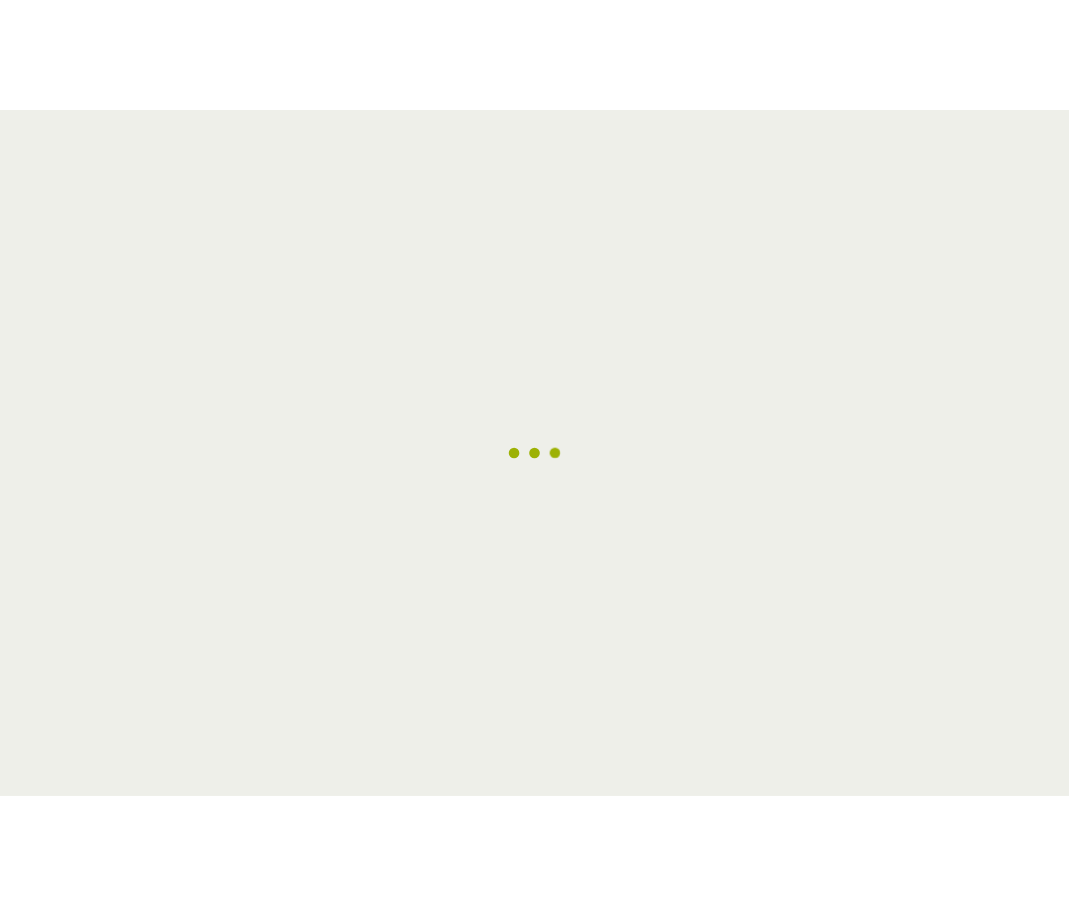 scroll, scrollTop: 0, scrollLeft: 0, axis: both 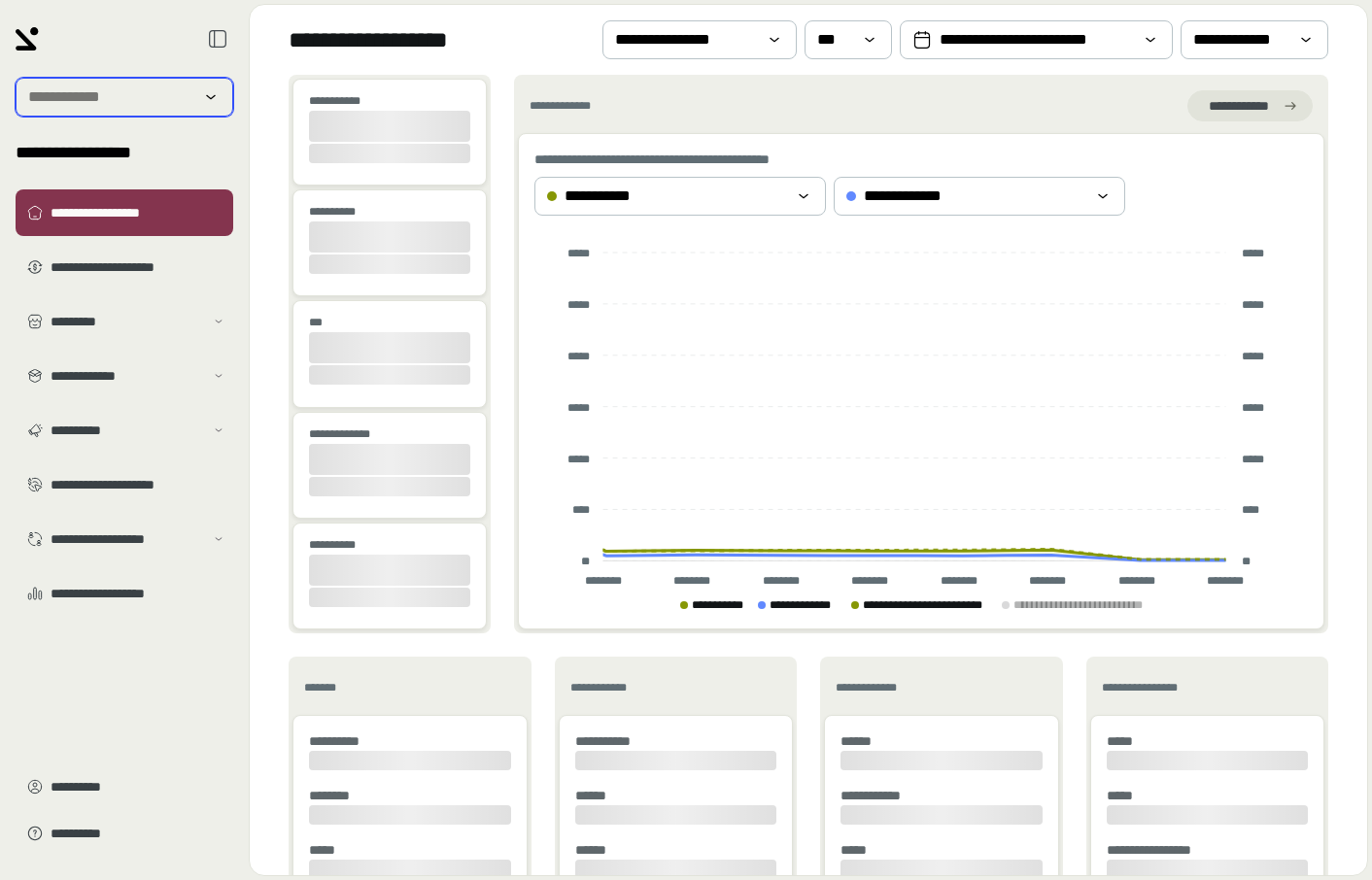 click at bounding box center [111, 97] 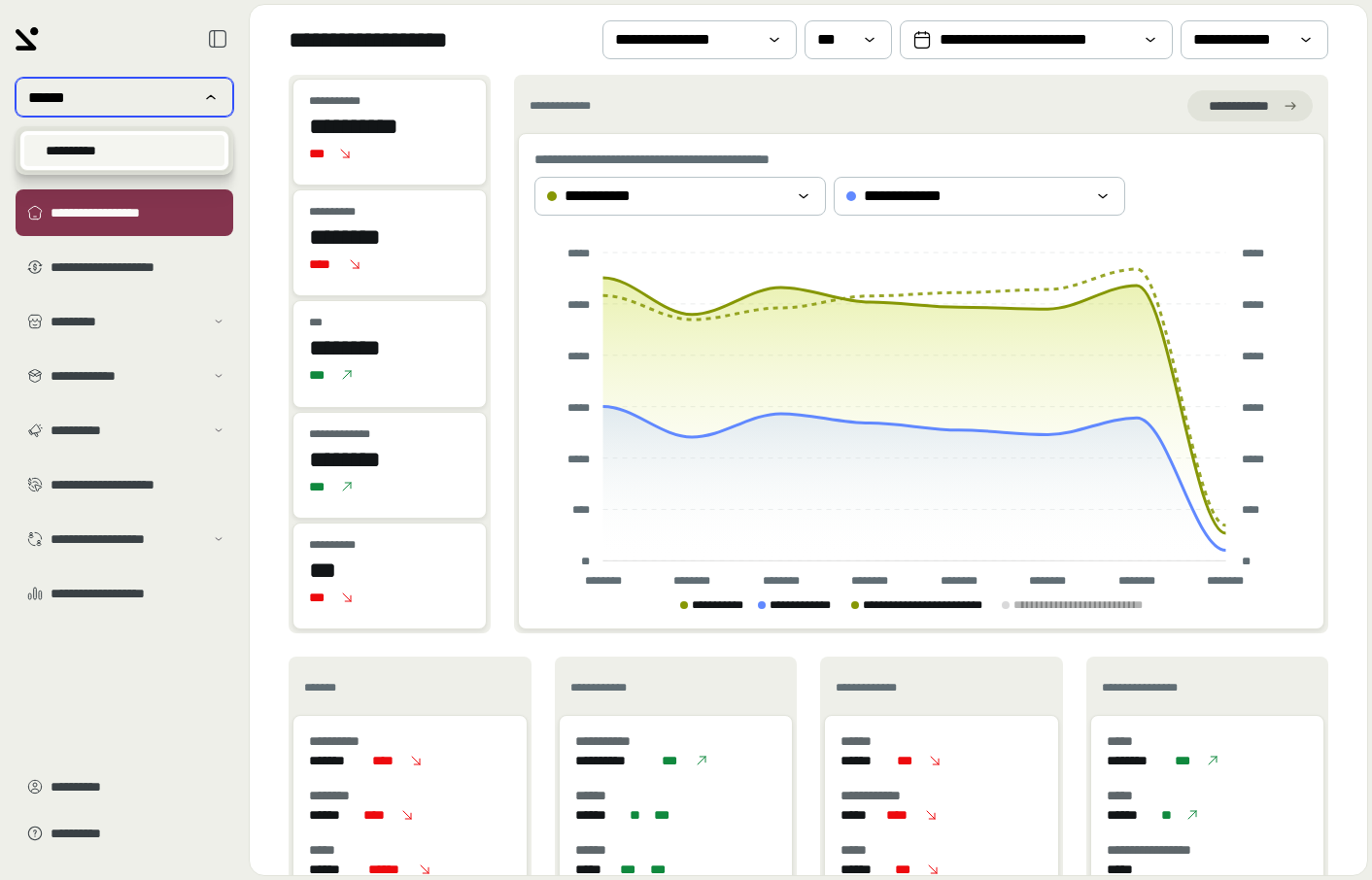 type on "******" 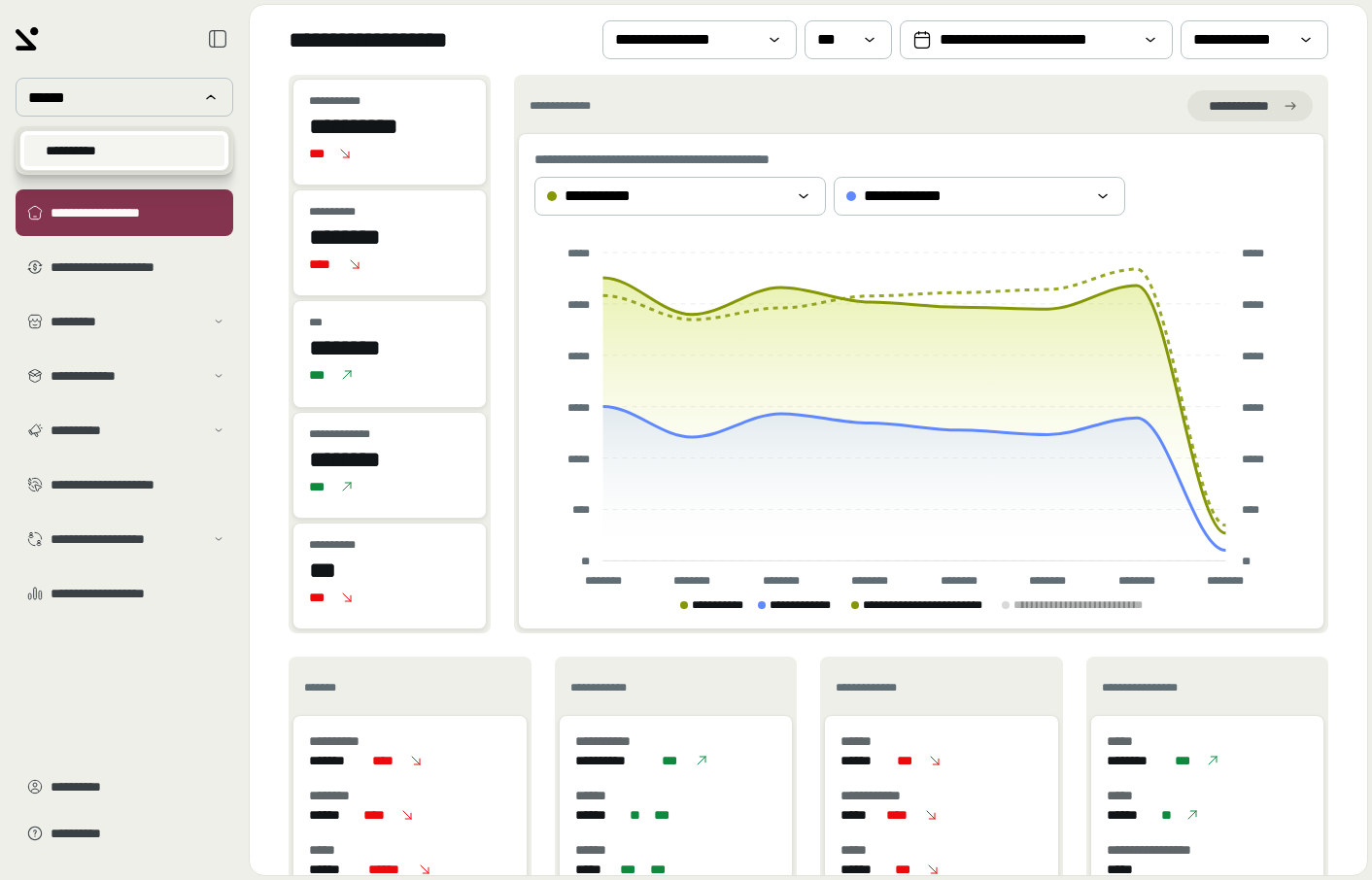 click on "**********" at bounding box center [71, 151] 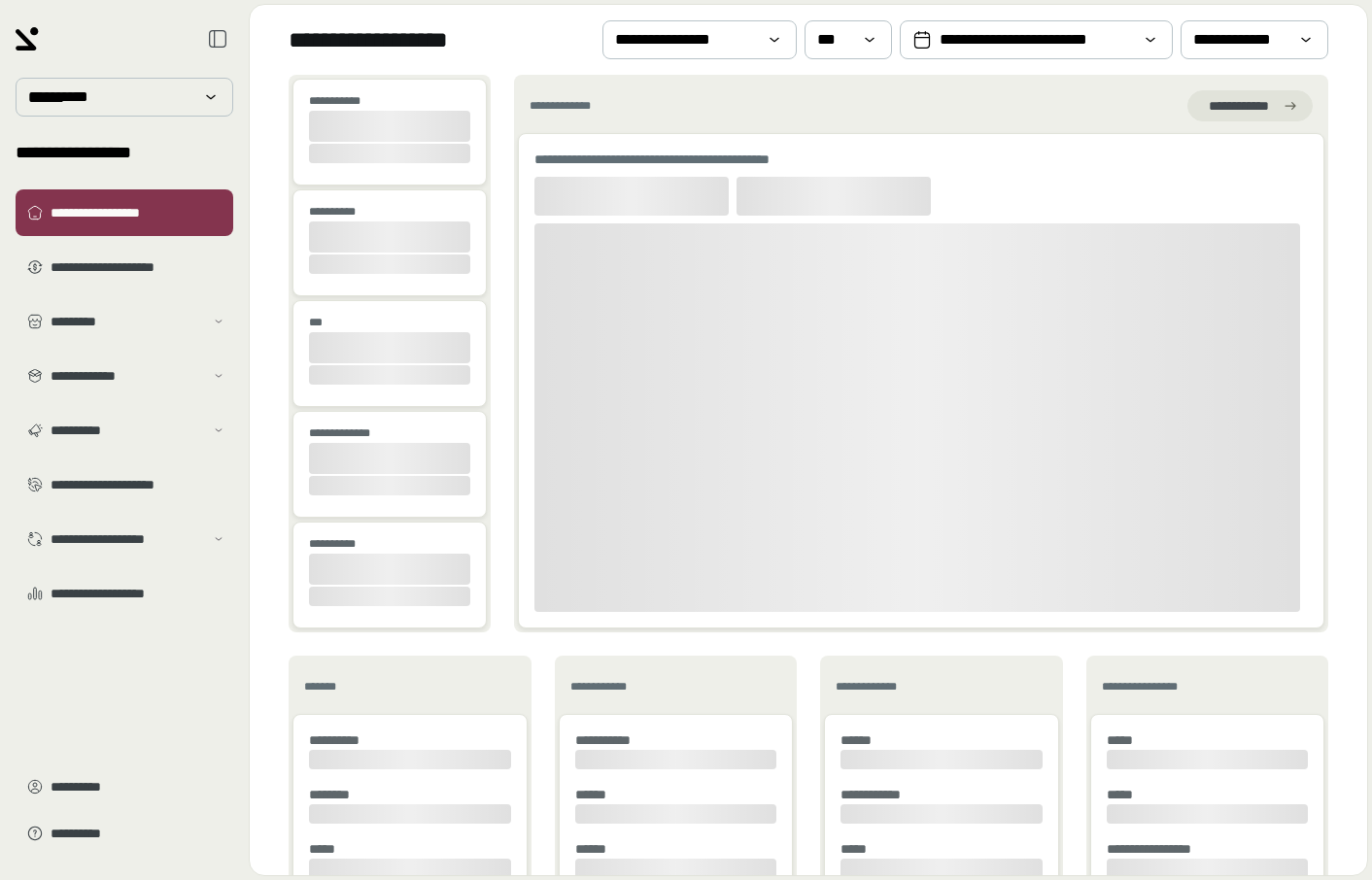 type 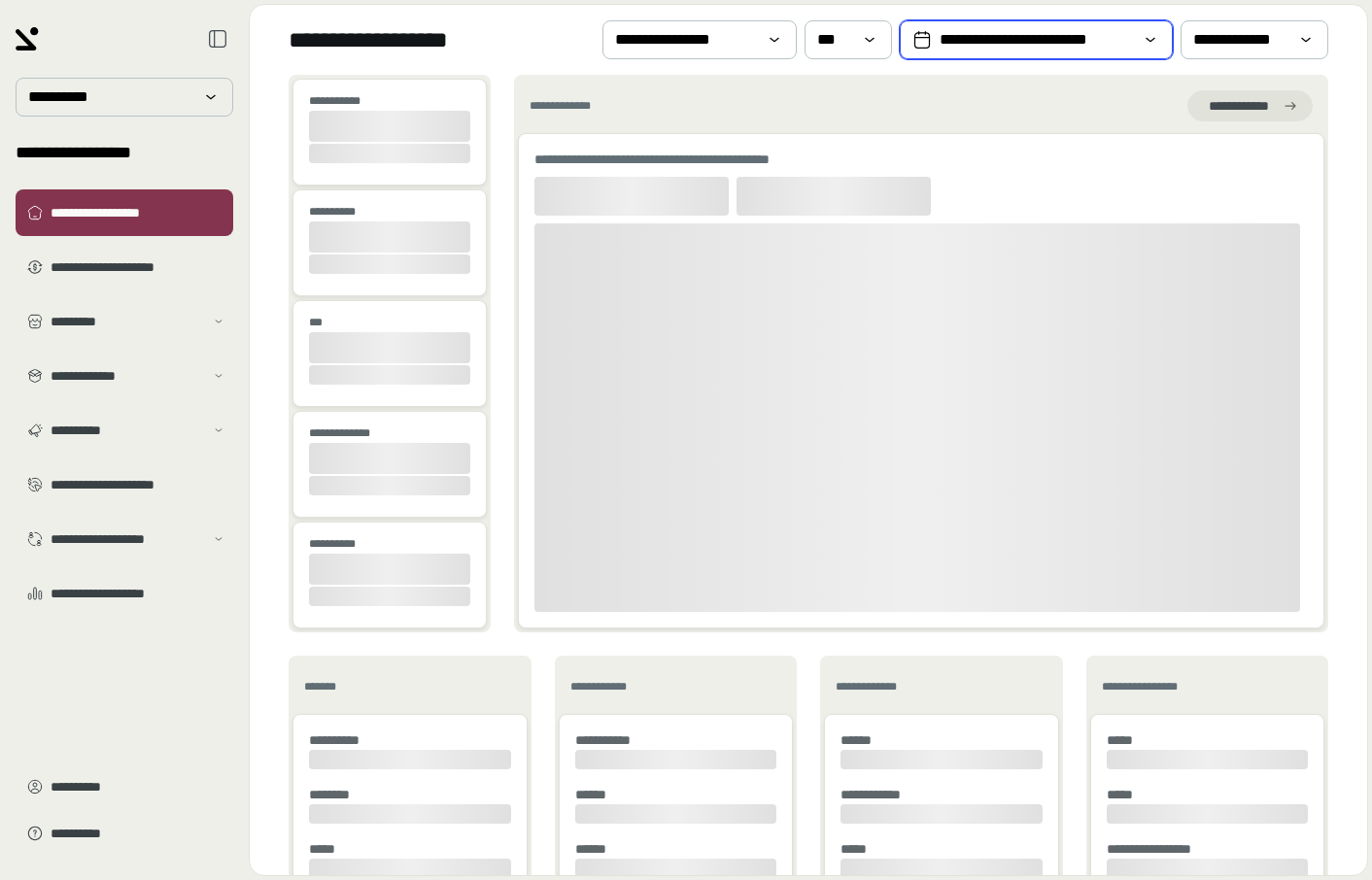 click on "**********" at bounding box center [1036, 40] 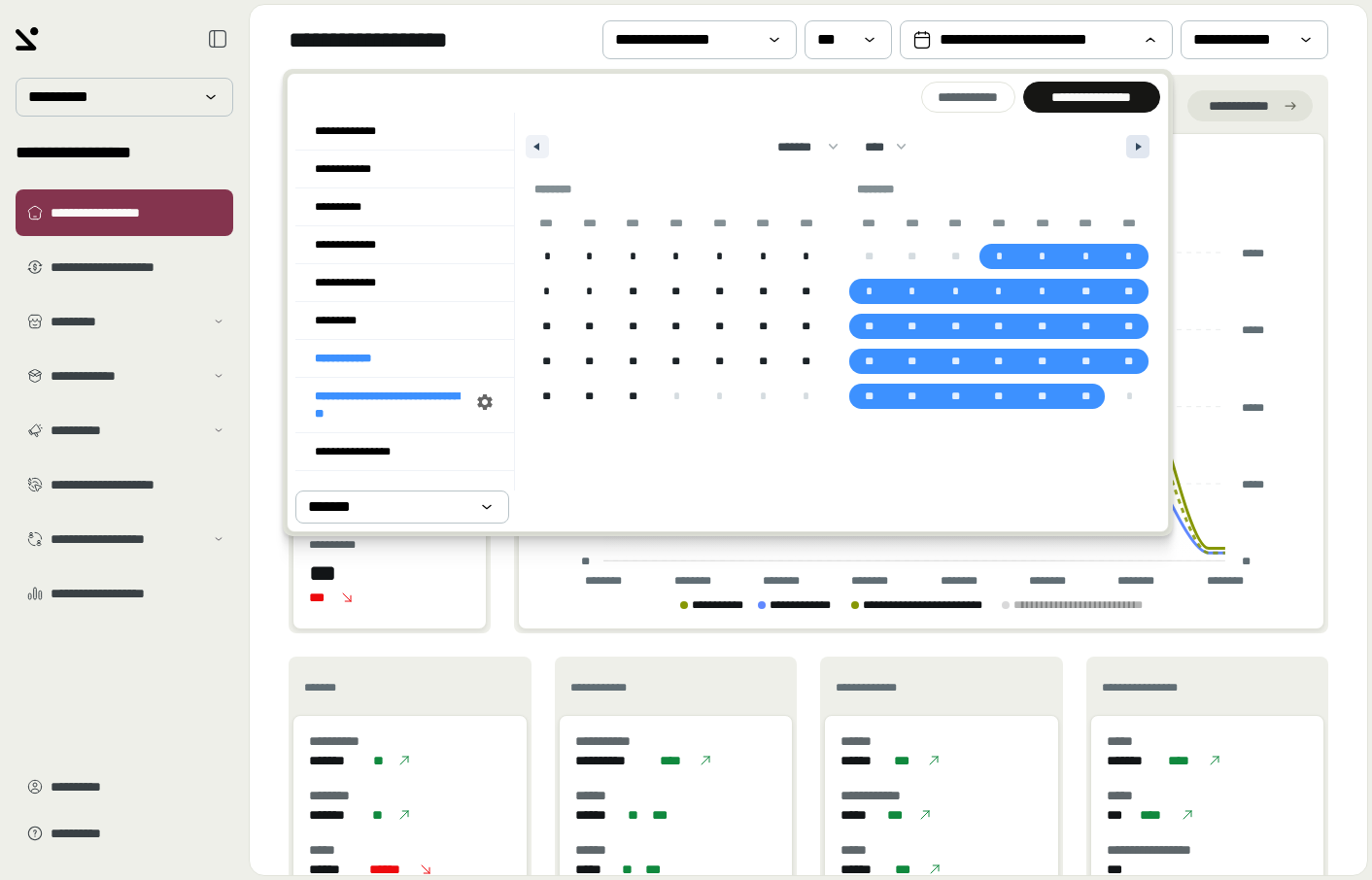 click at bounding box center [1138, 147] 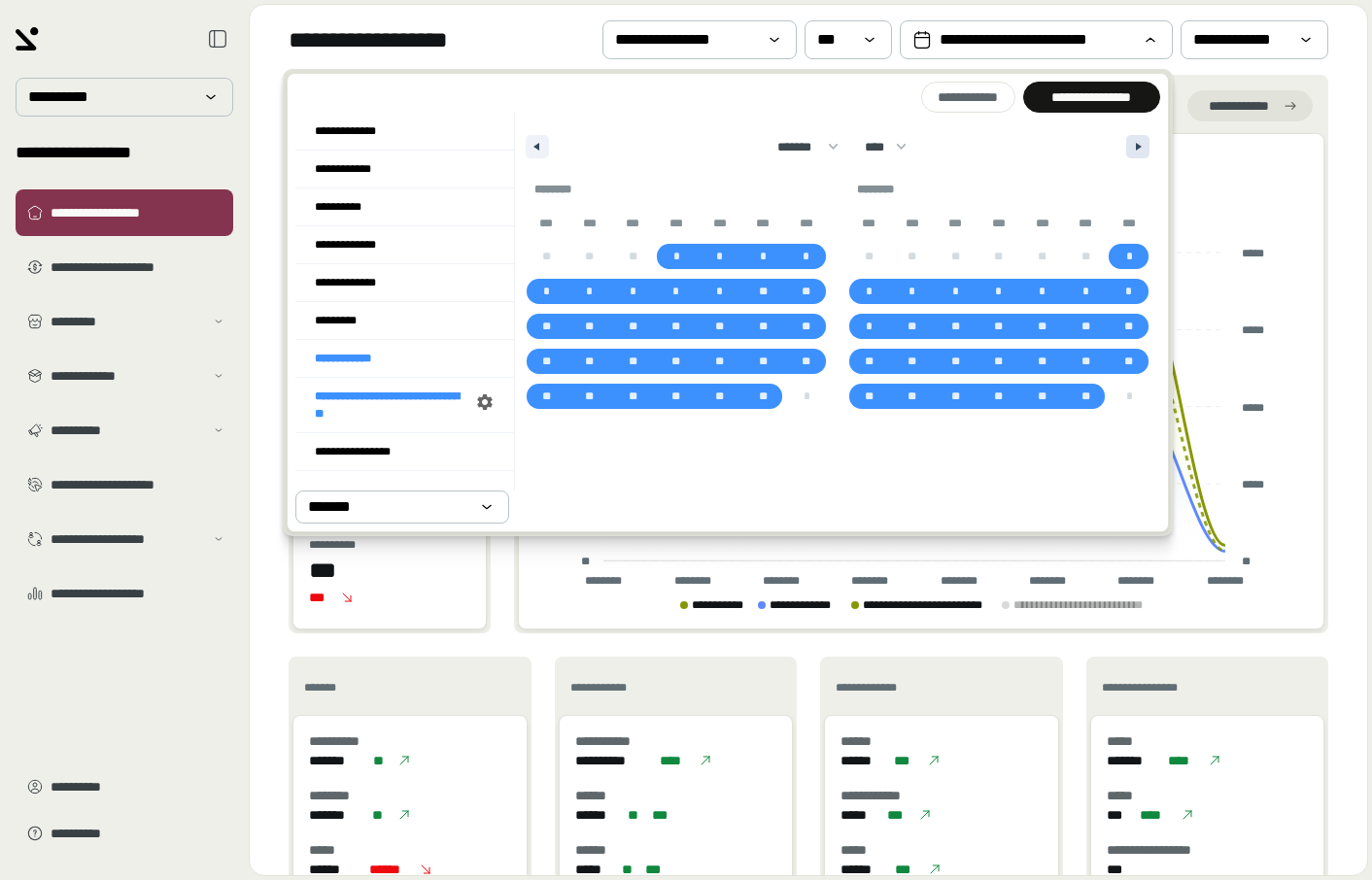 click at bounding box center (1138, 147) 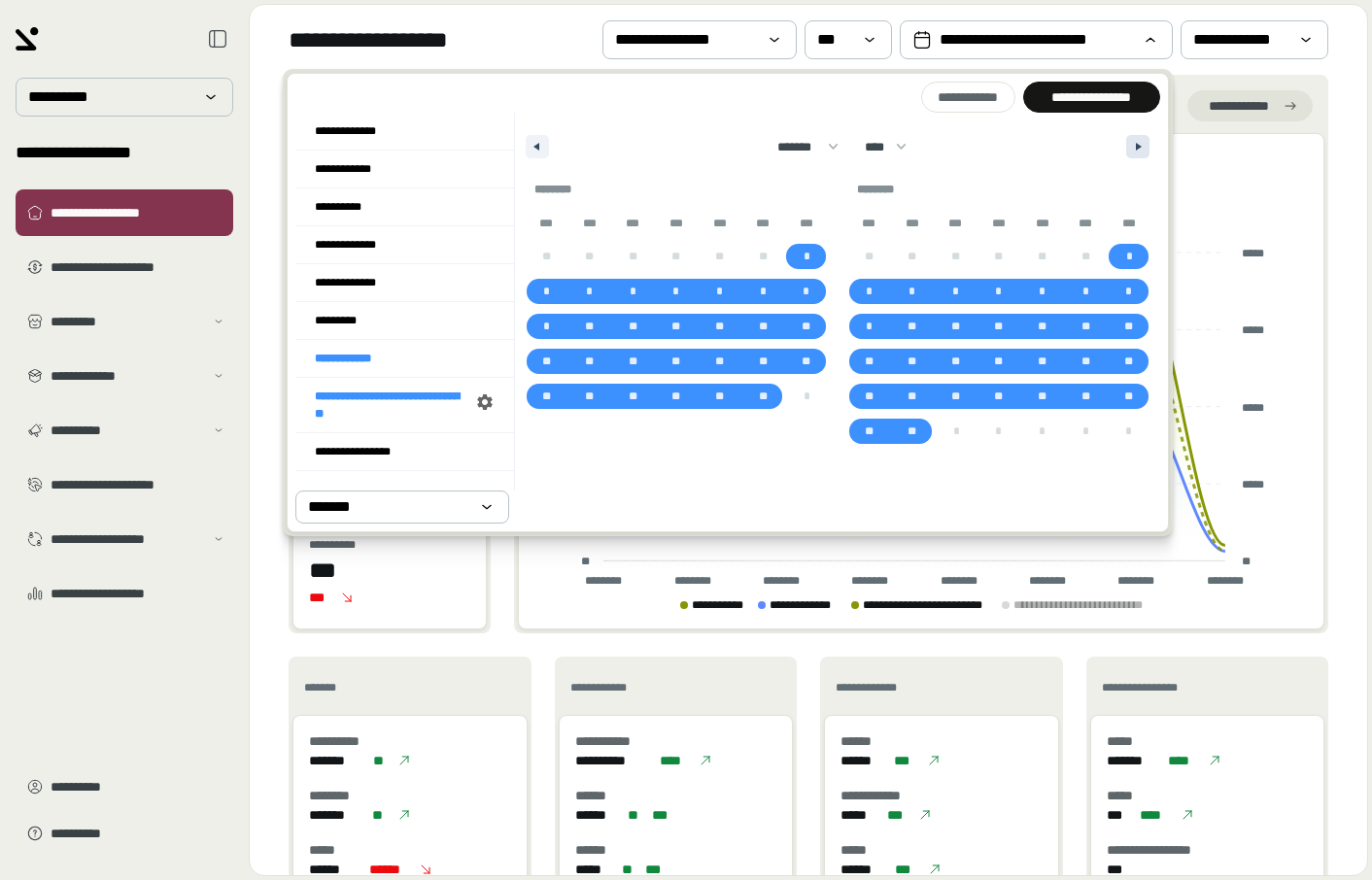 click at bounding box center [1138, 147] 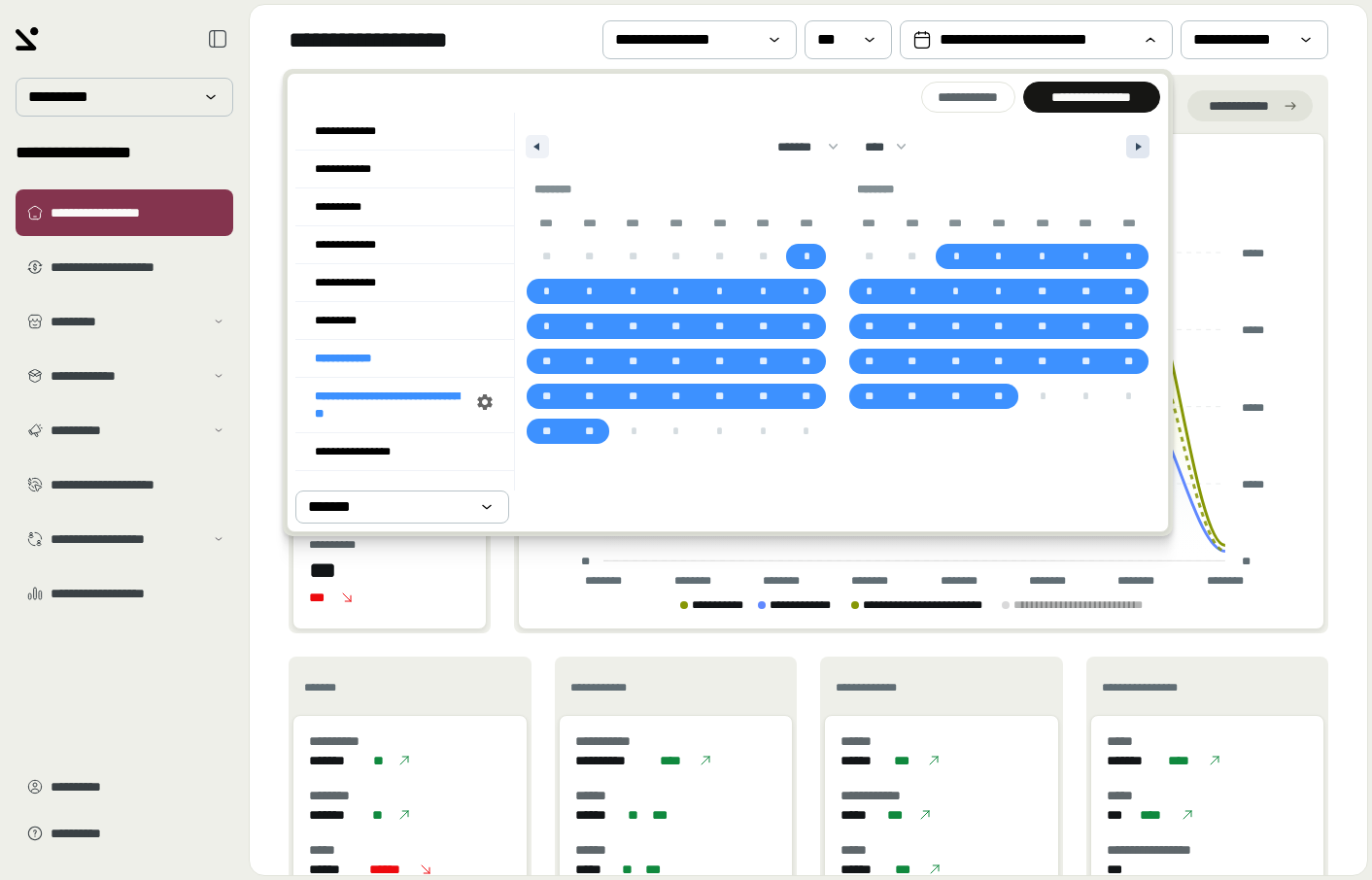 click at bounding box center (1138, 147) 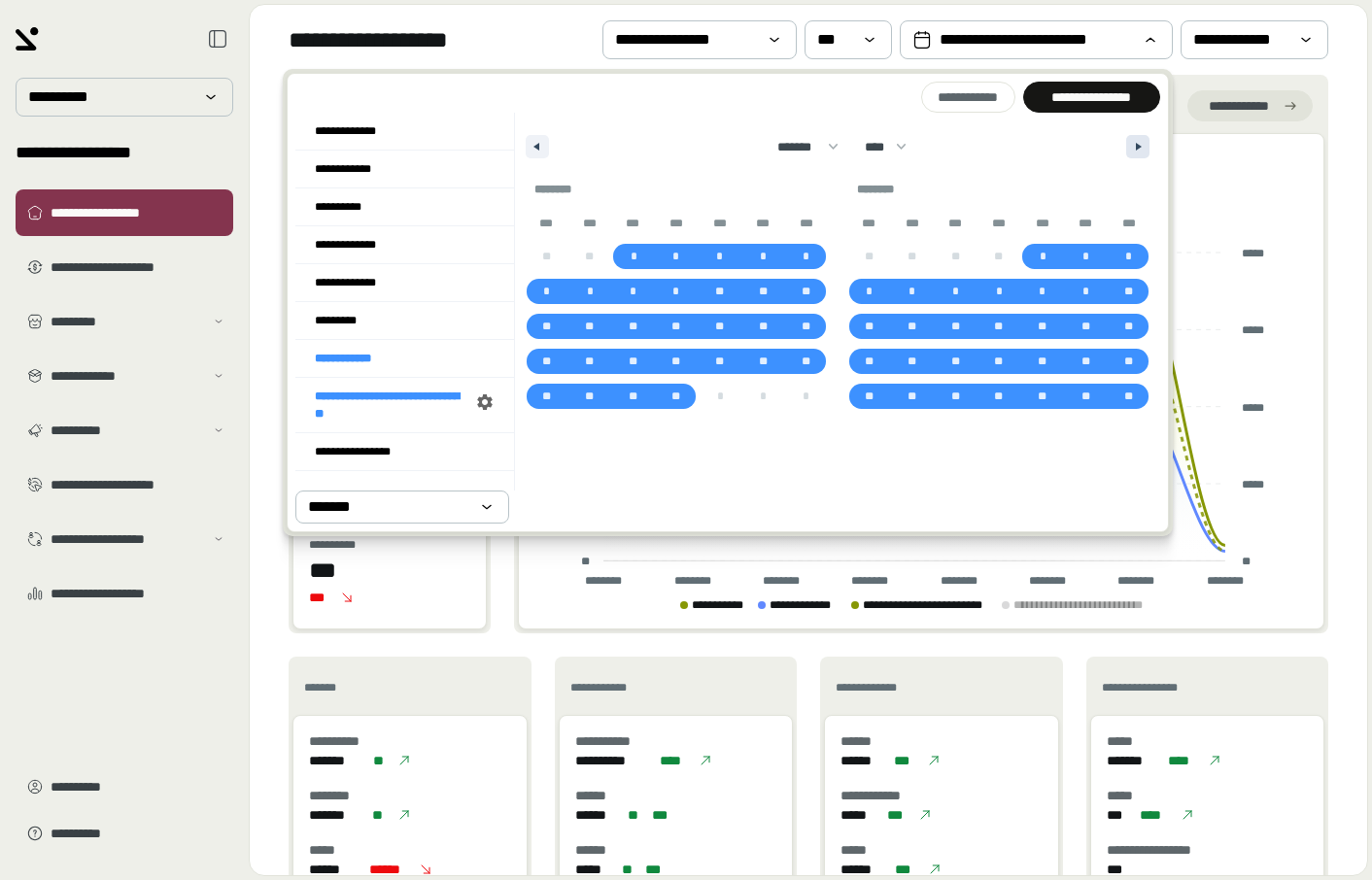 click at bounding box center (1138, 147) 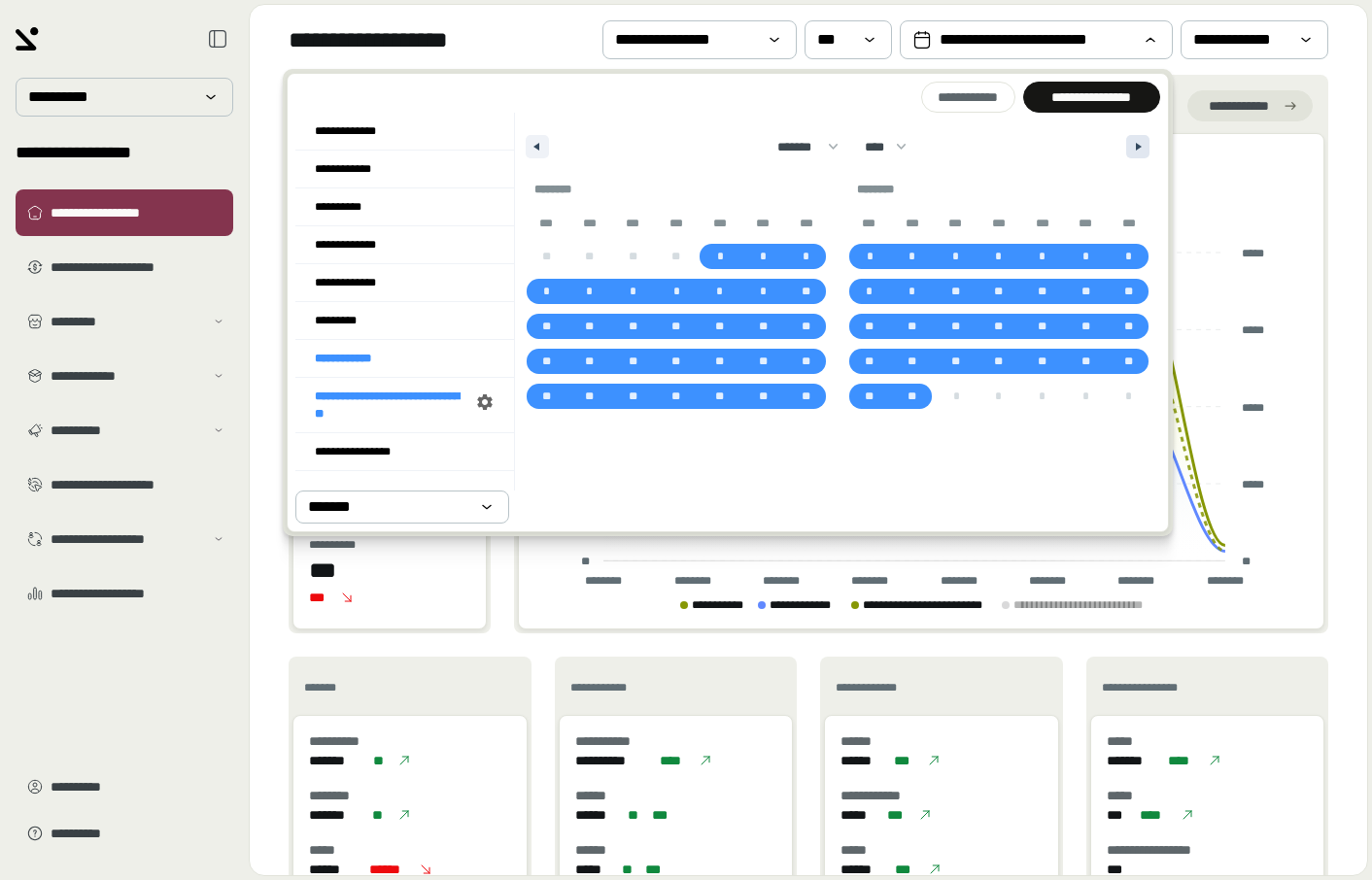 click at bounding box center (1138, 147) 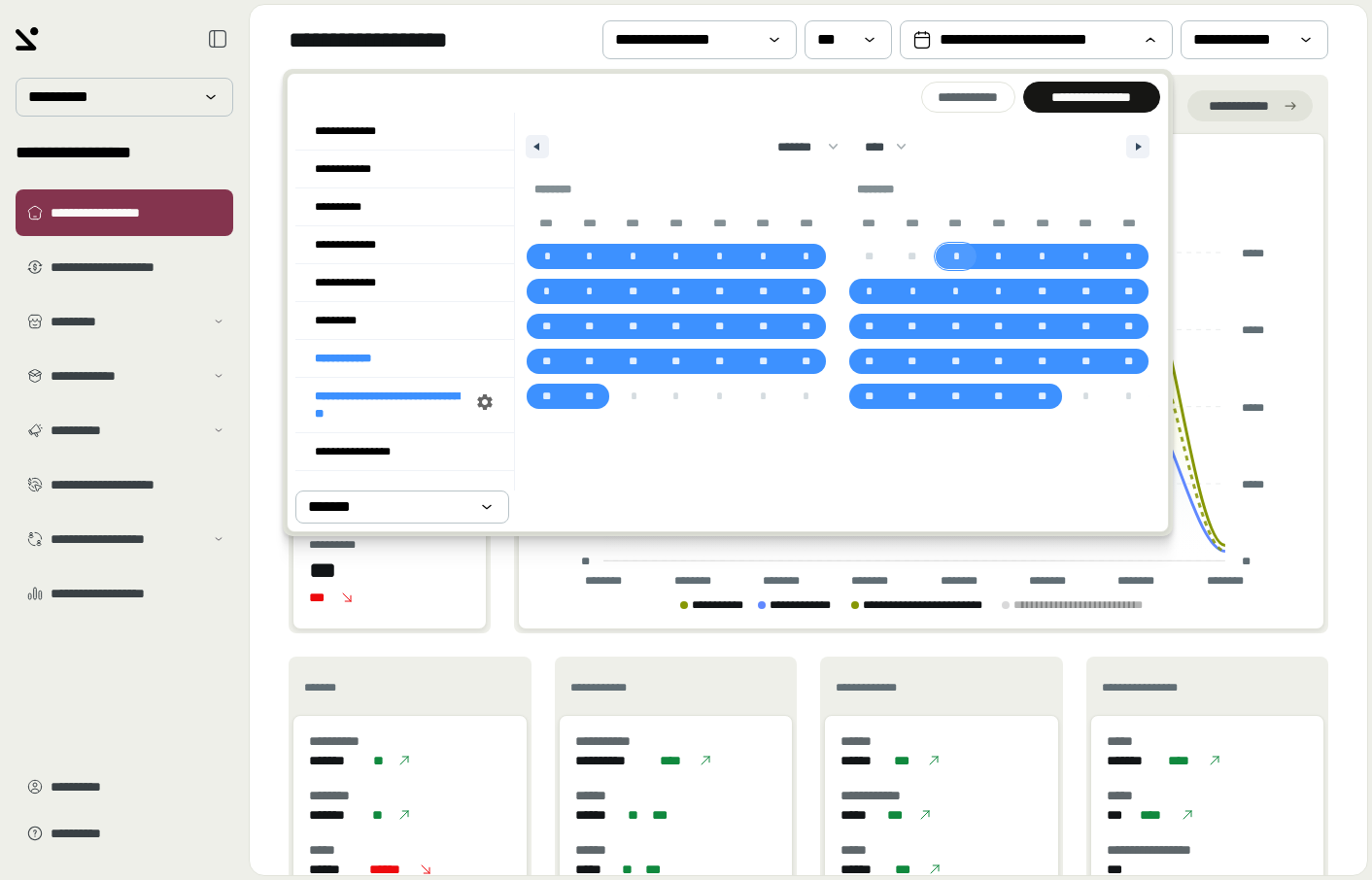 click on "*" at bounding box center (956, 256) 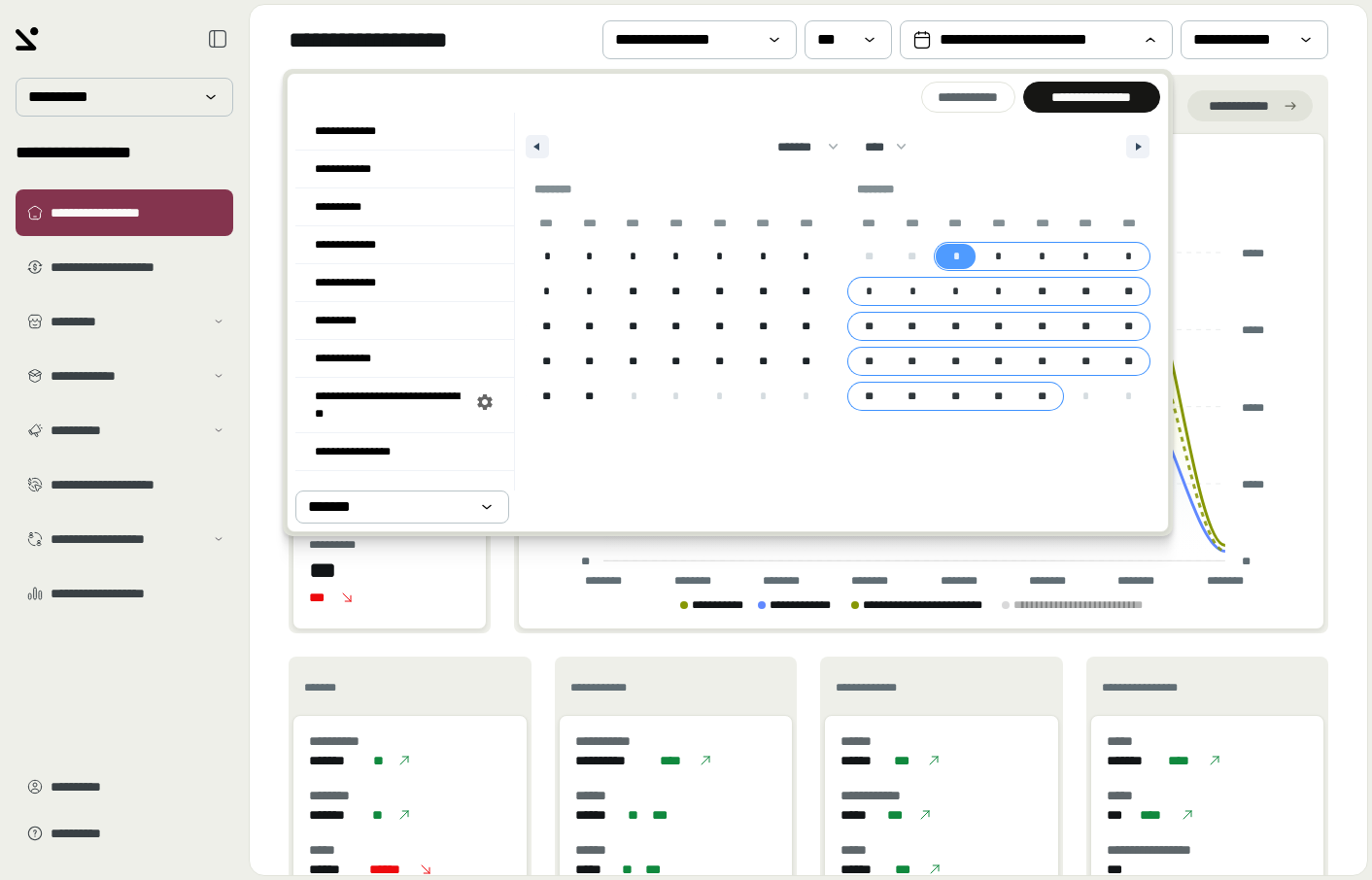 click on "**" at bounding box center (1042, 396) 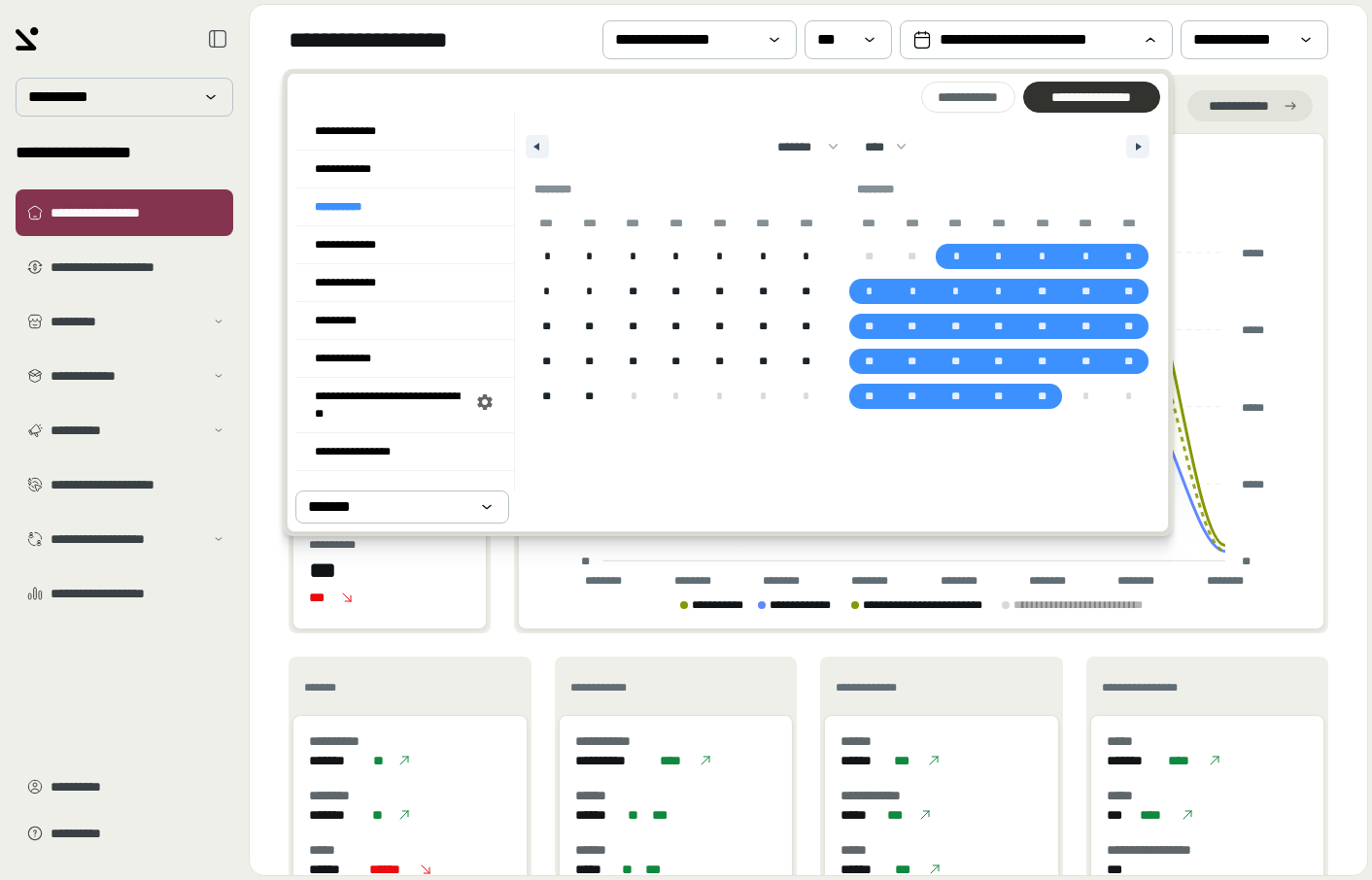 click on "**********" at bounding box center (1091, 97) 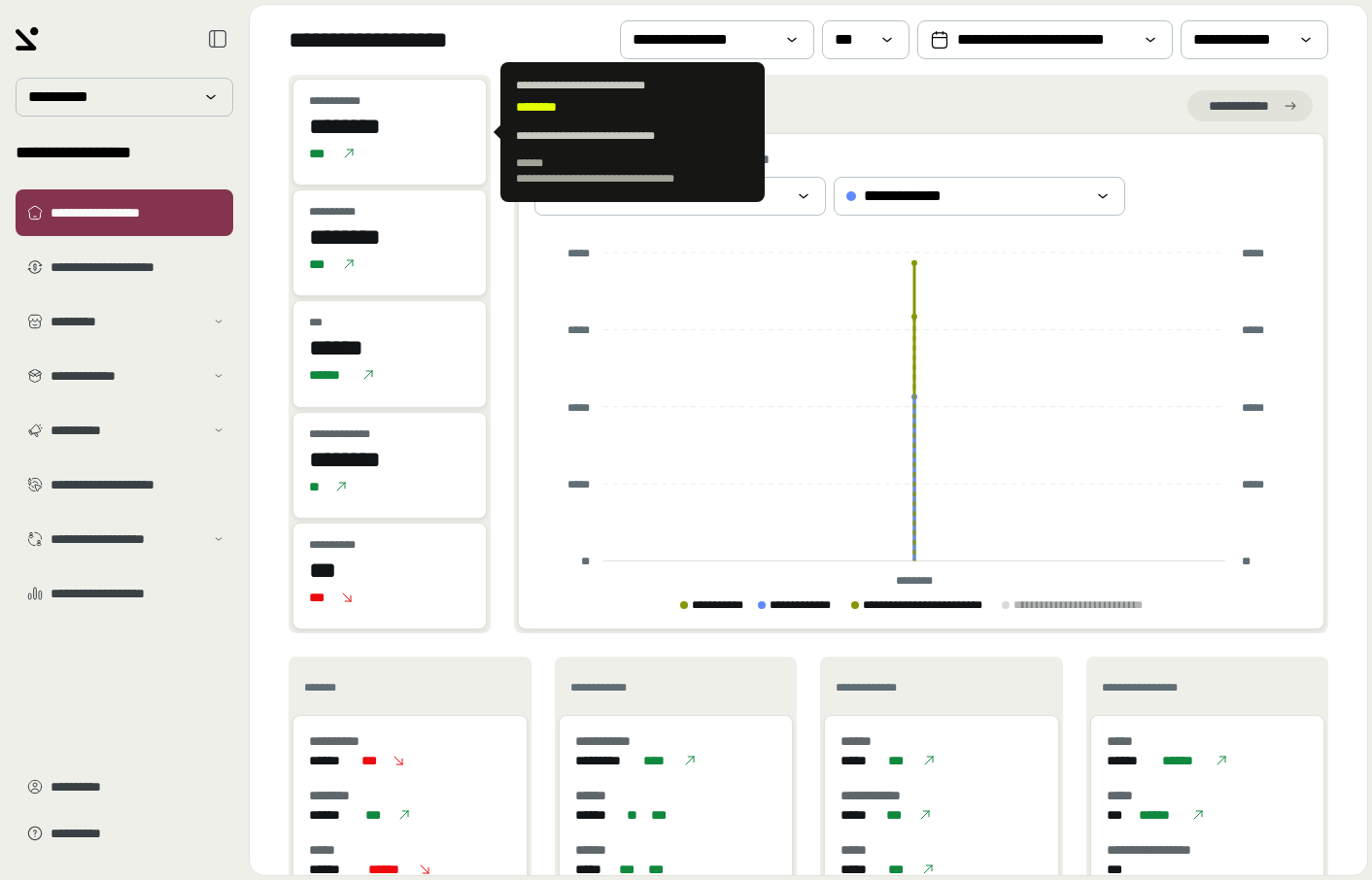 click on "********" at bounding box center (390, 126) 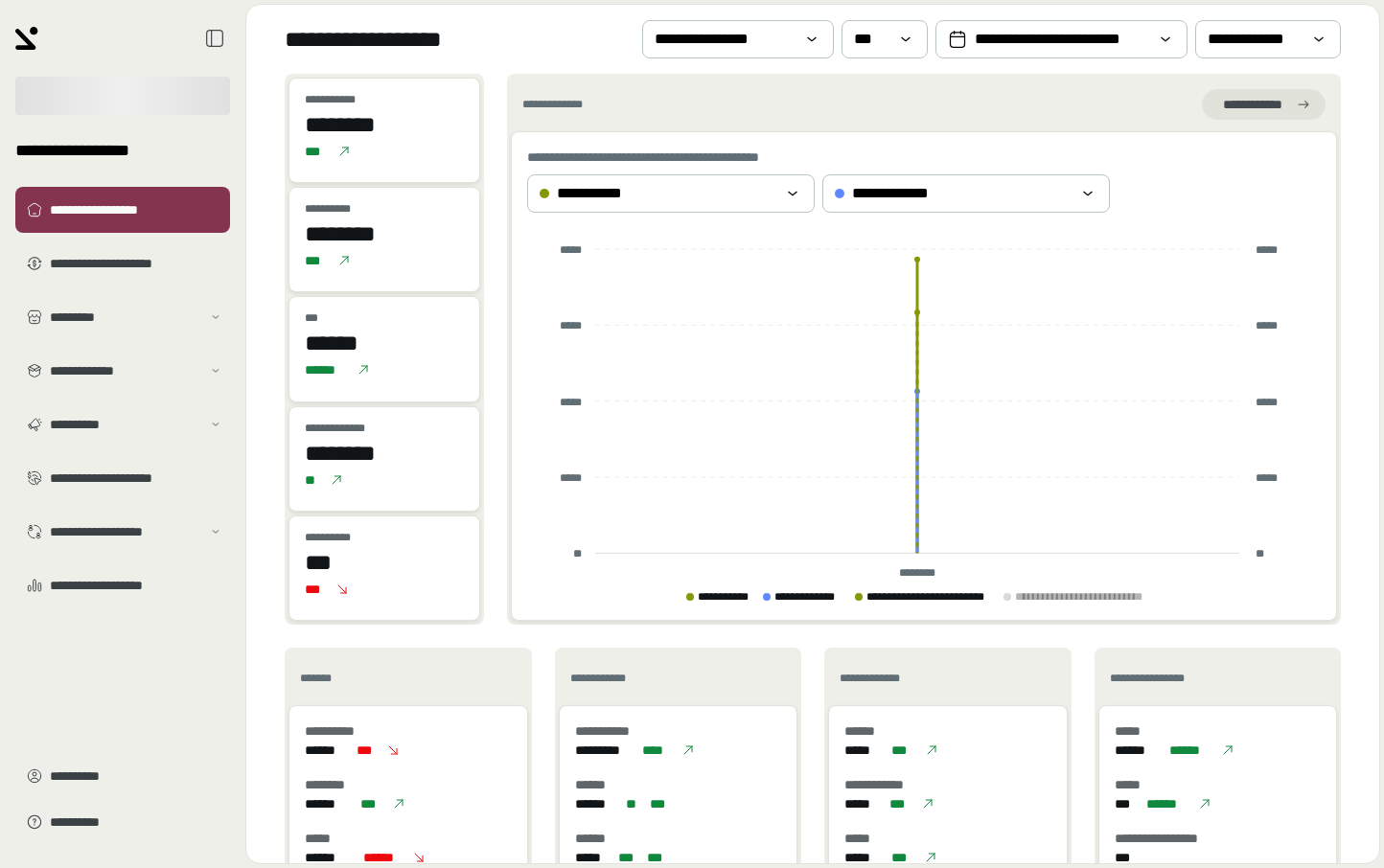 click at bounding box center [123, 96] 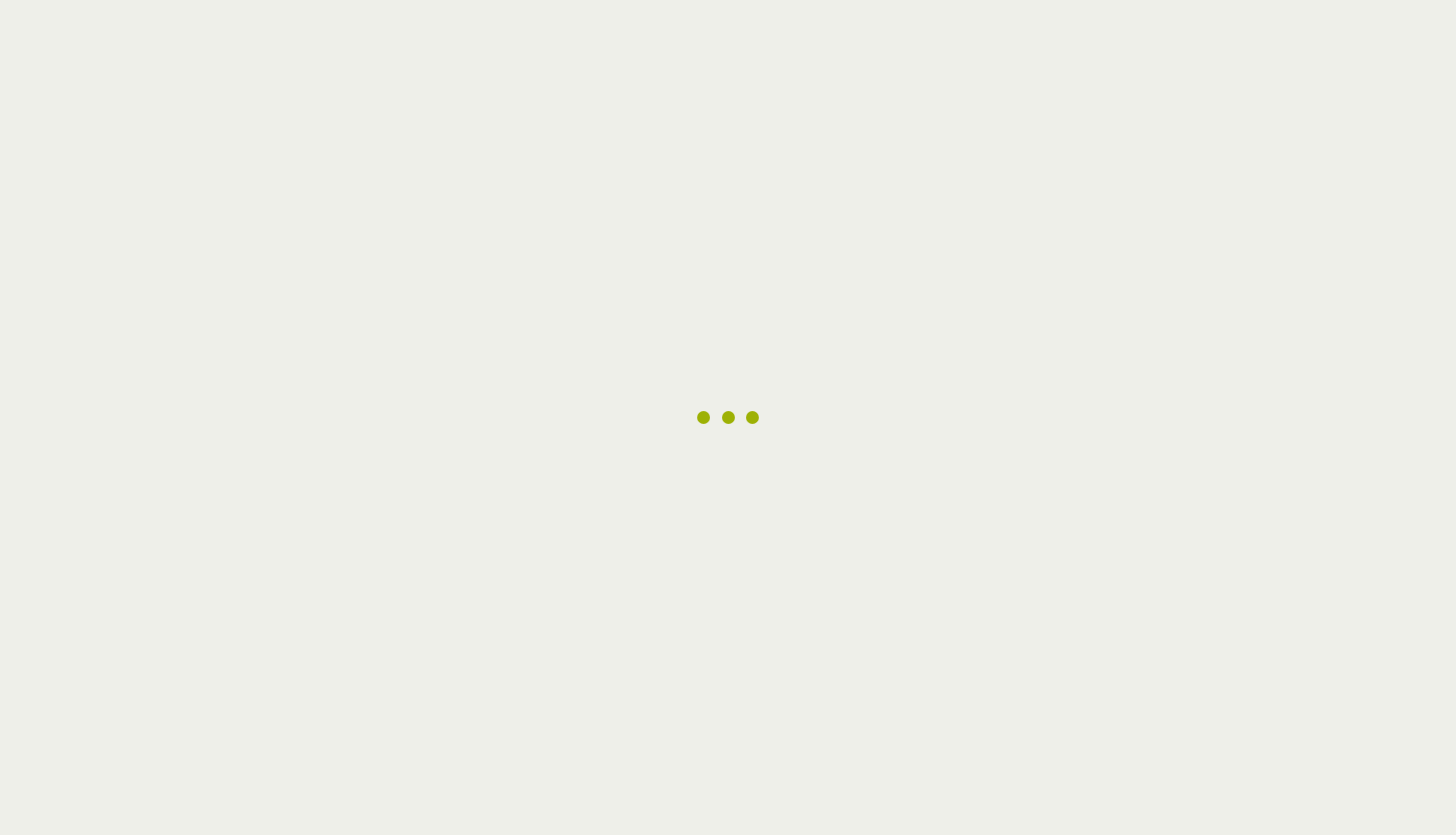 scroll, scrollTop: 0, scrollLeft: 0, axis: both 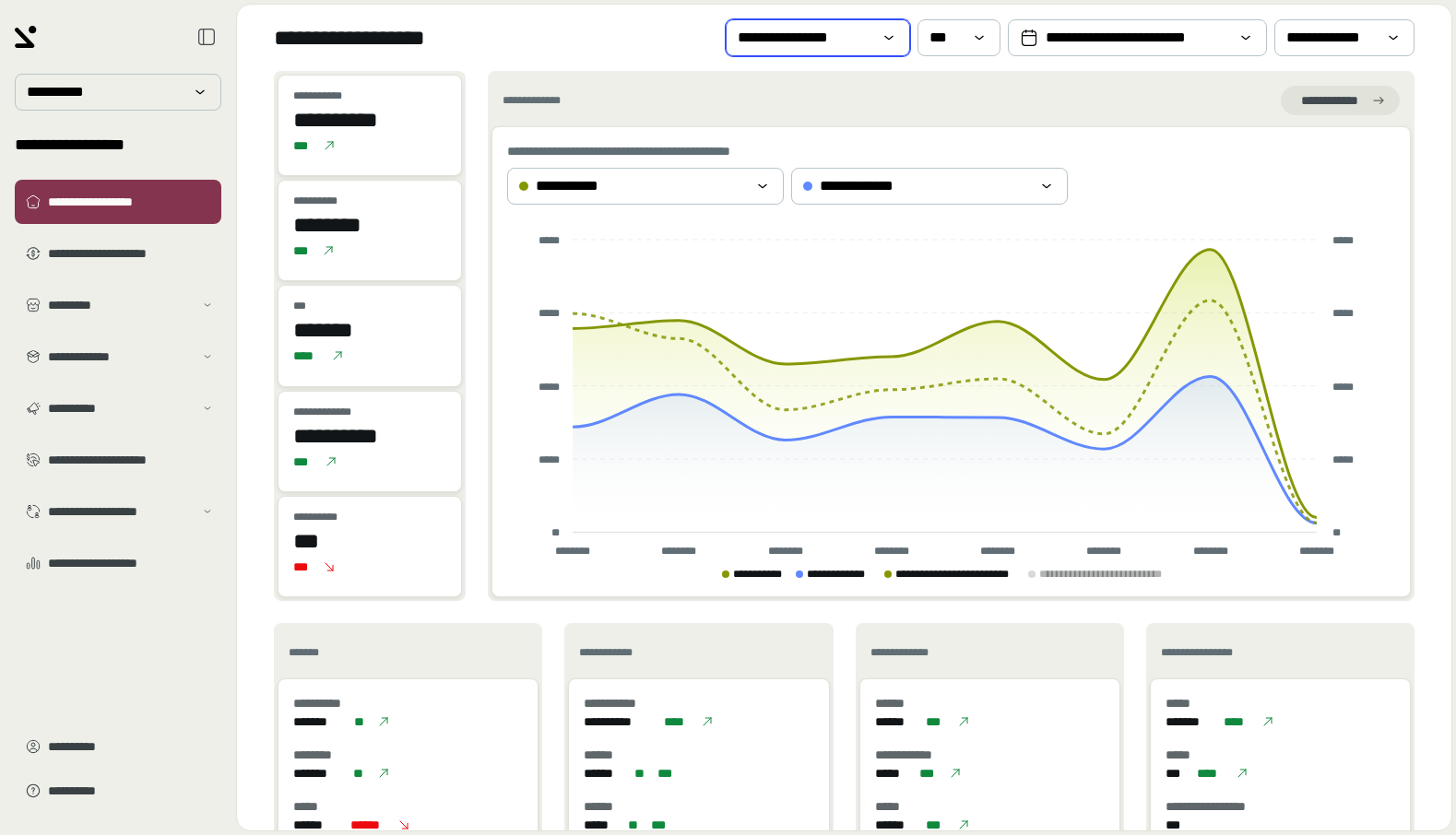 click on "**********" at bounding box center [805, 38] 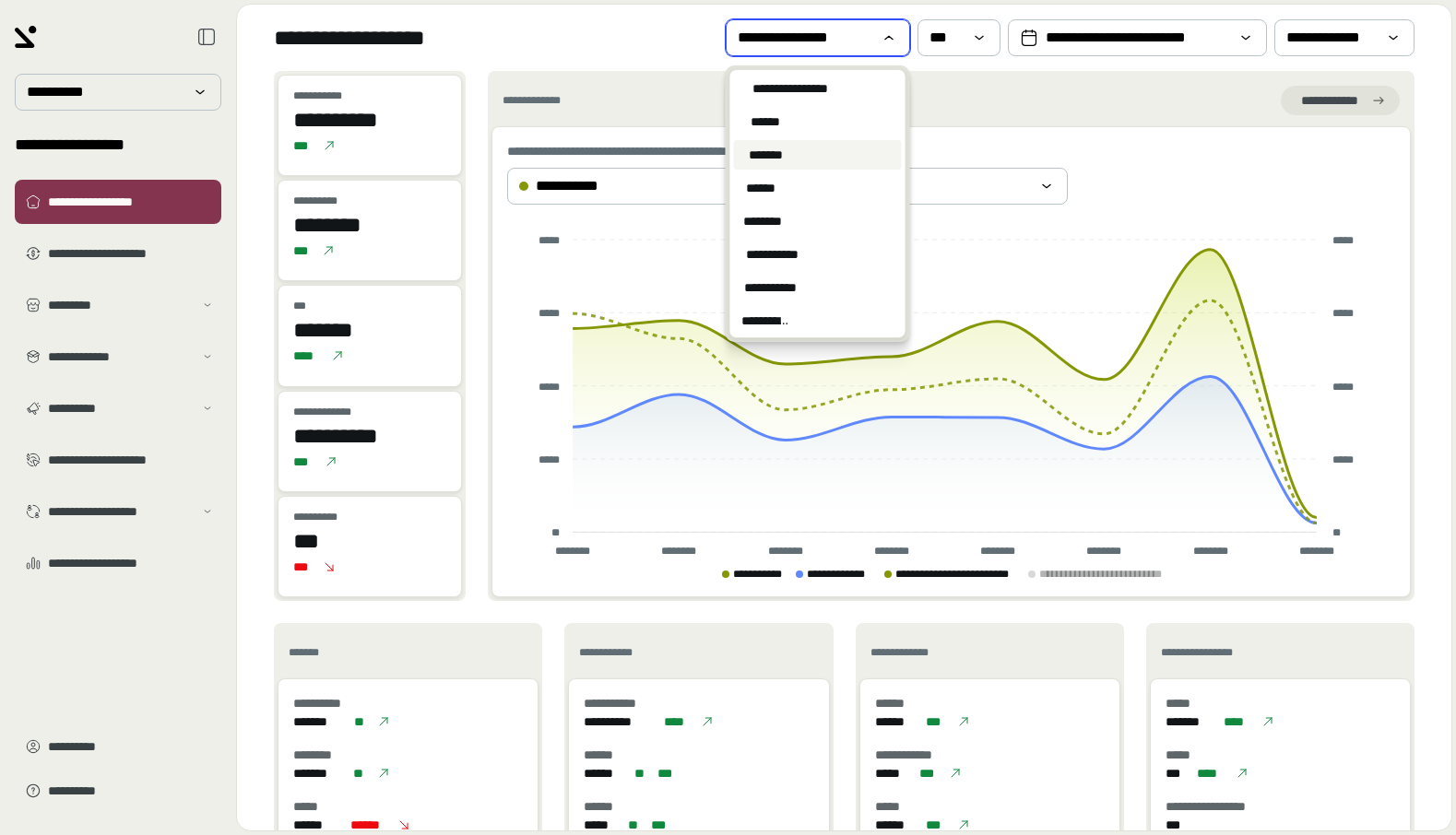 click on "*******" at bounding box center (766, 155) 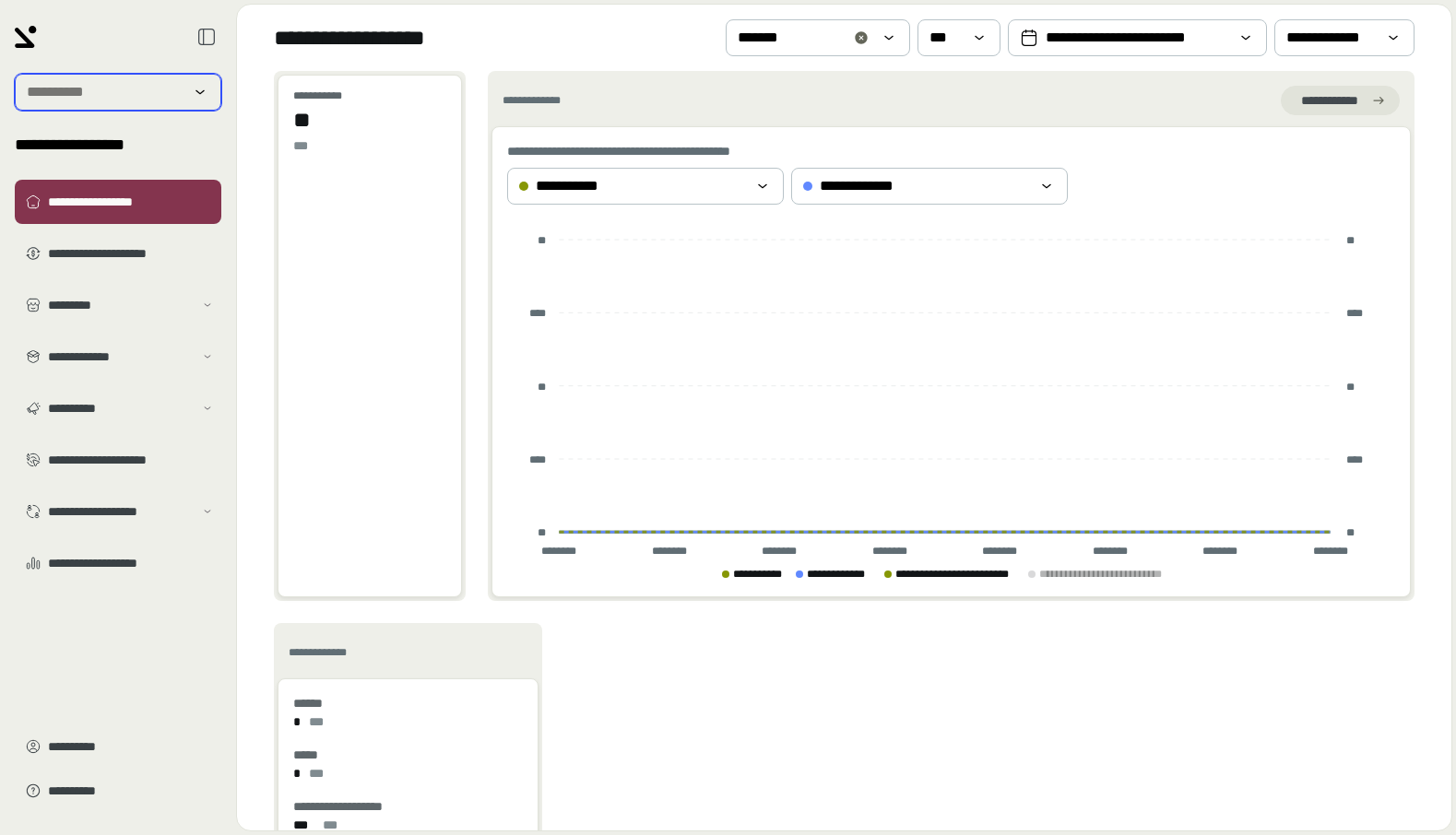 click at bounding box center (105, 92) 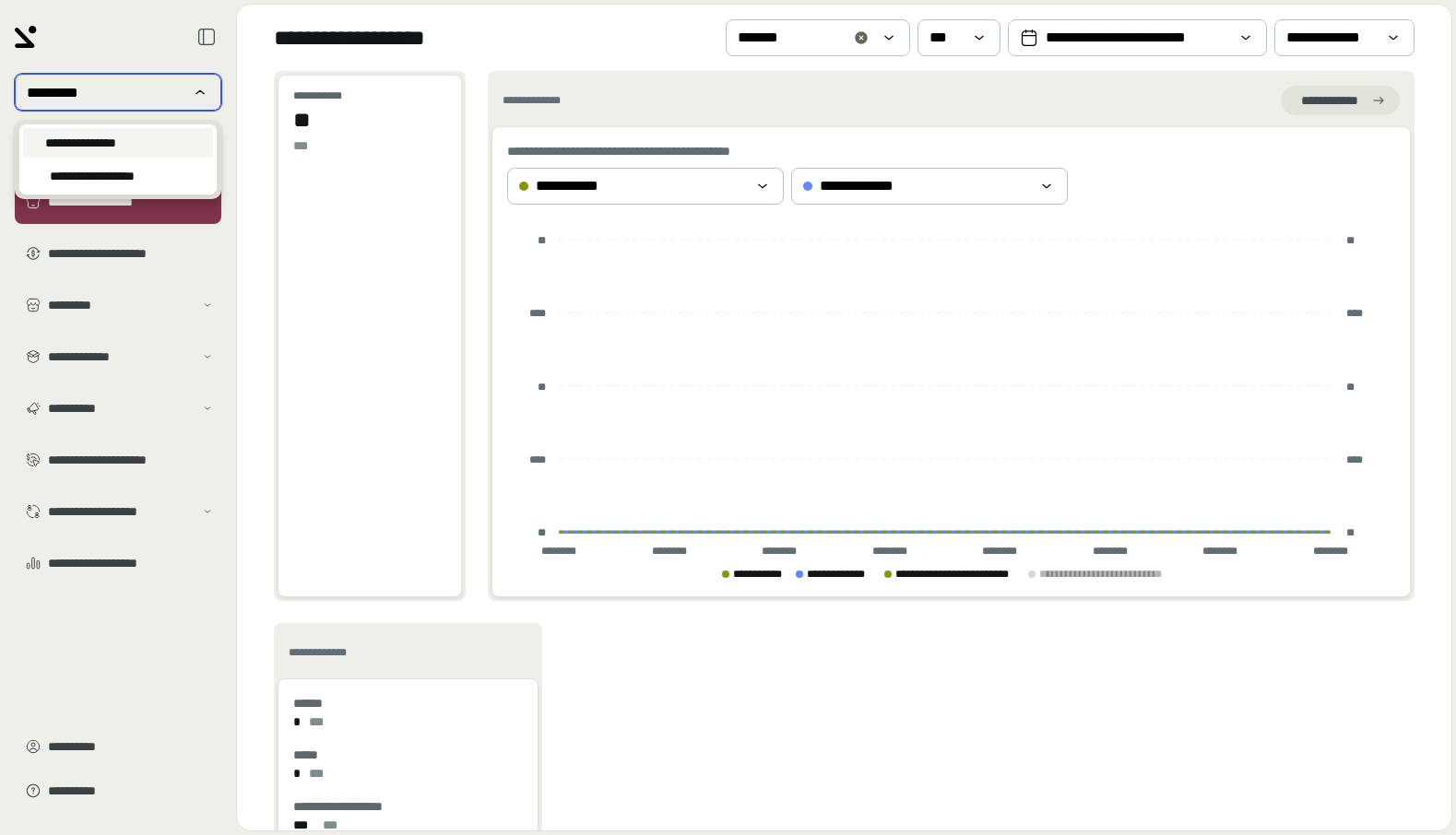 type on "*********" 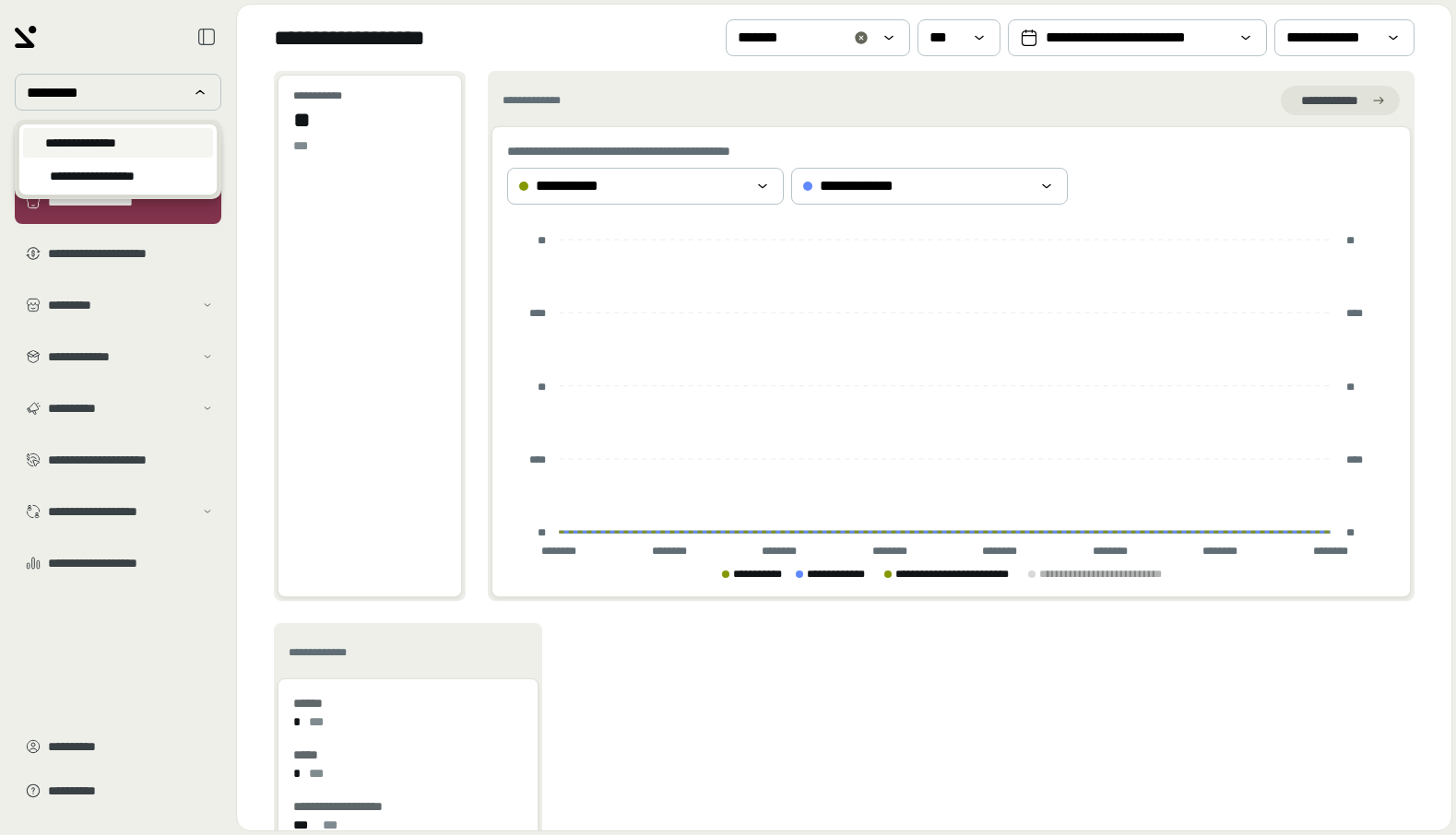 click on "**********" at bounding box center (118, 143) 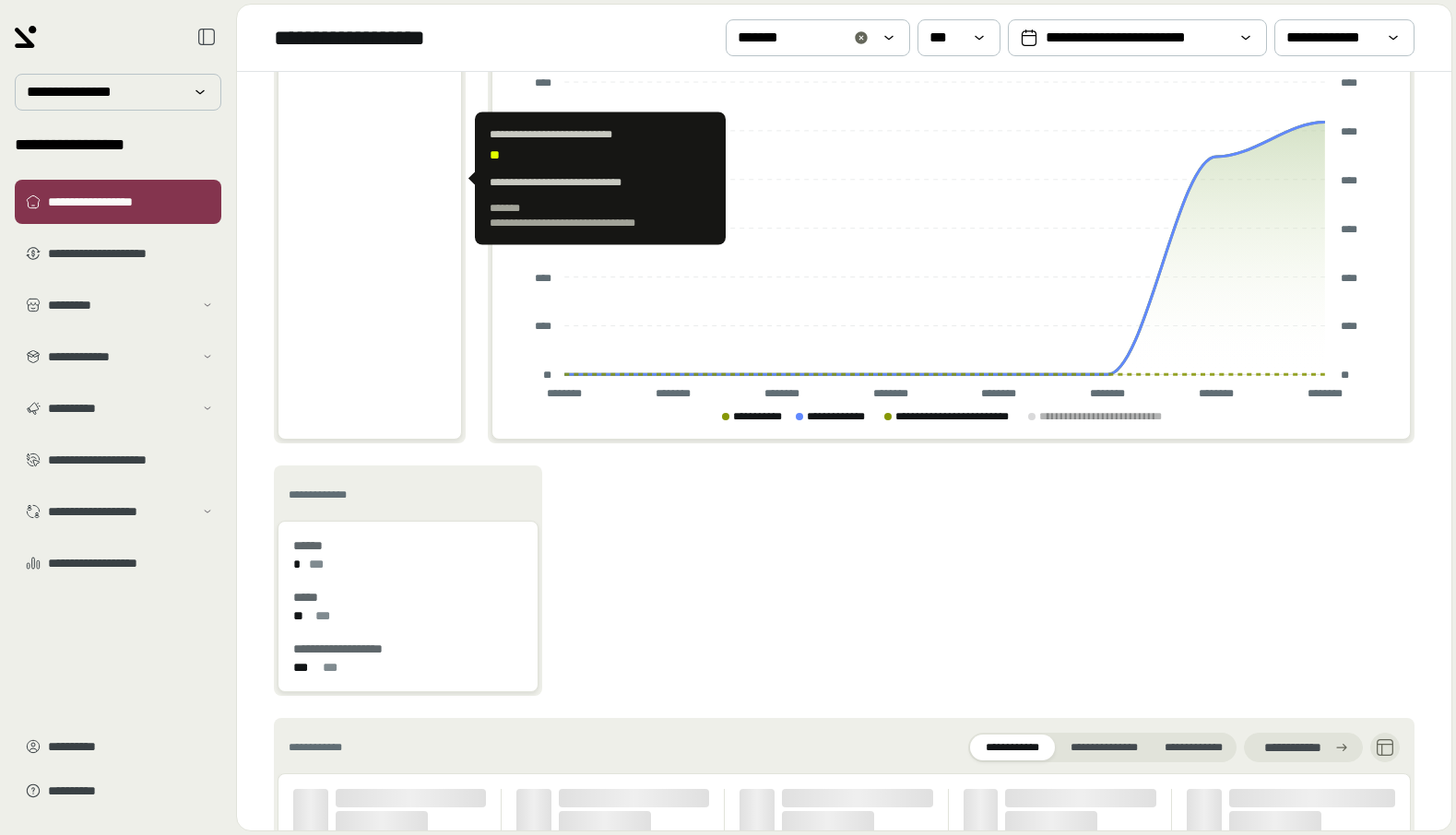 scroll, scrollTop: 0, scrollLeft: 0, axis: both 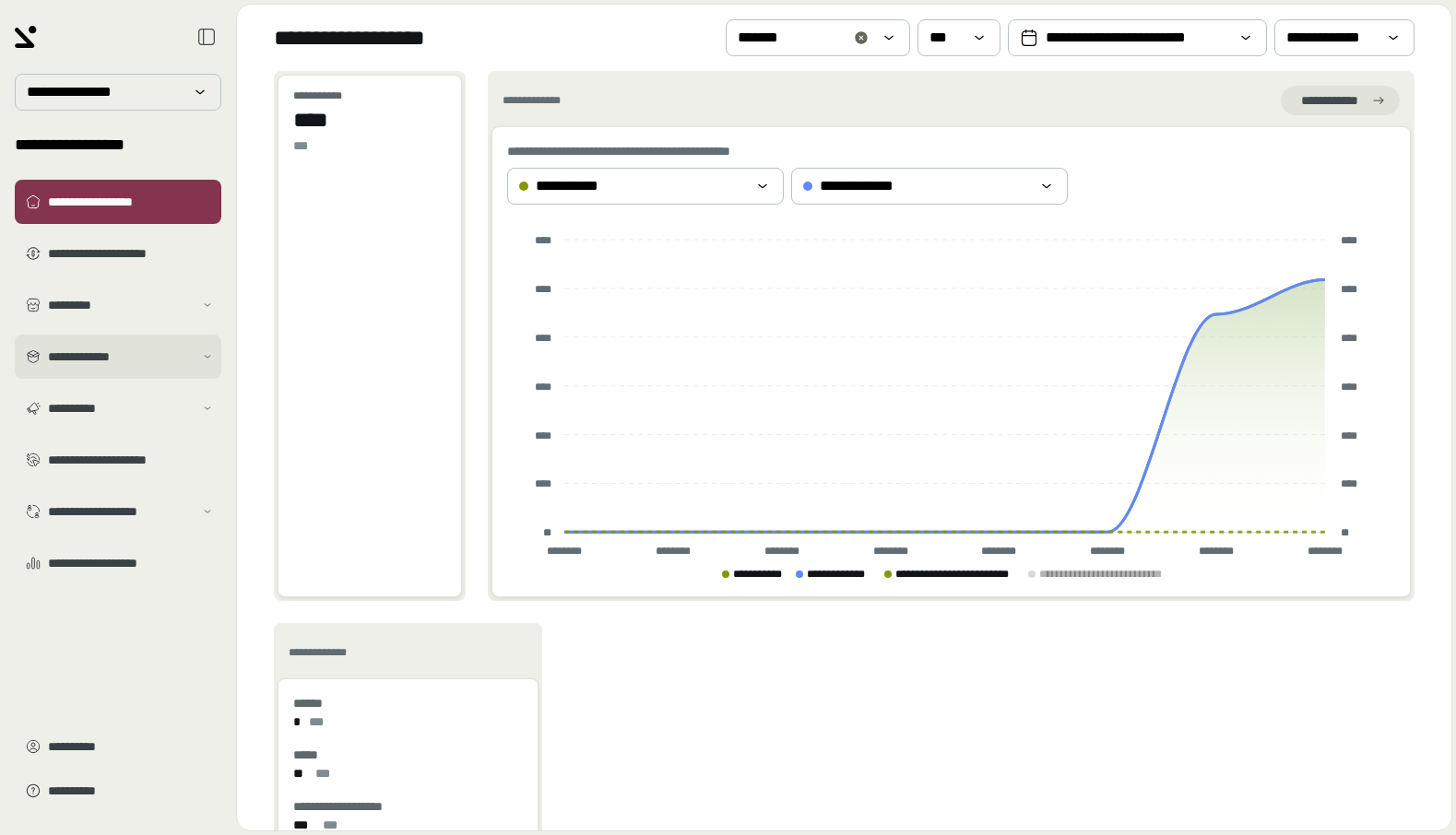 click on "**********" at bounding box center [121, 357] 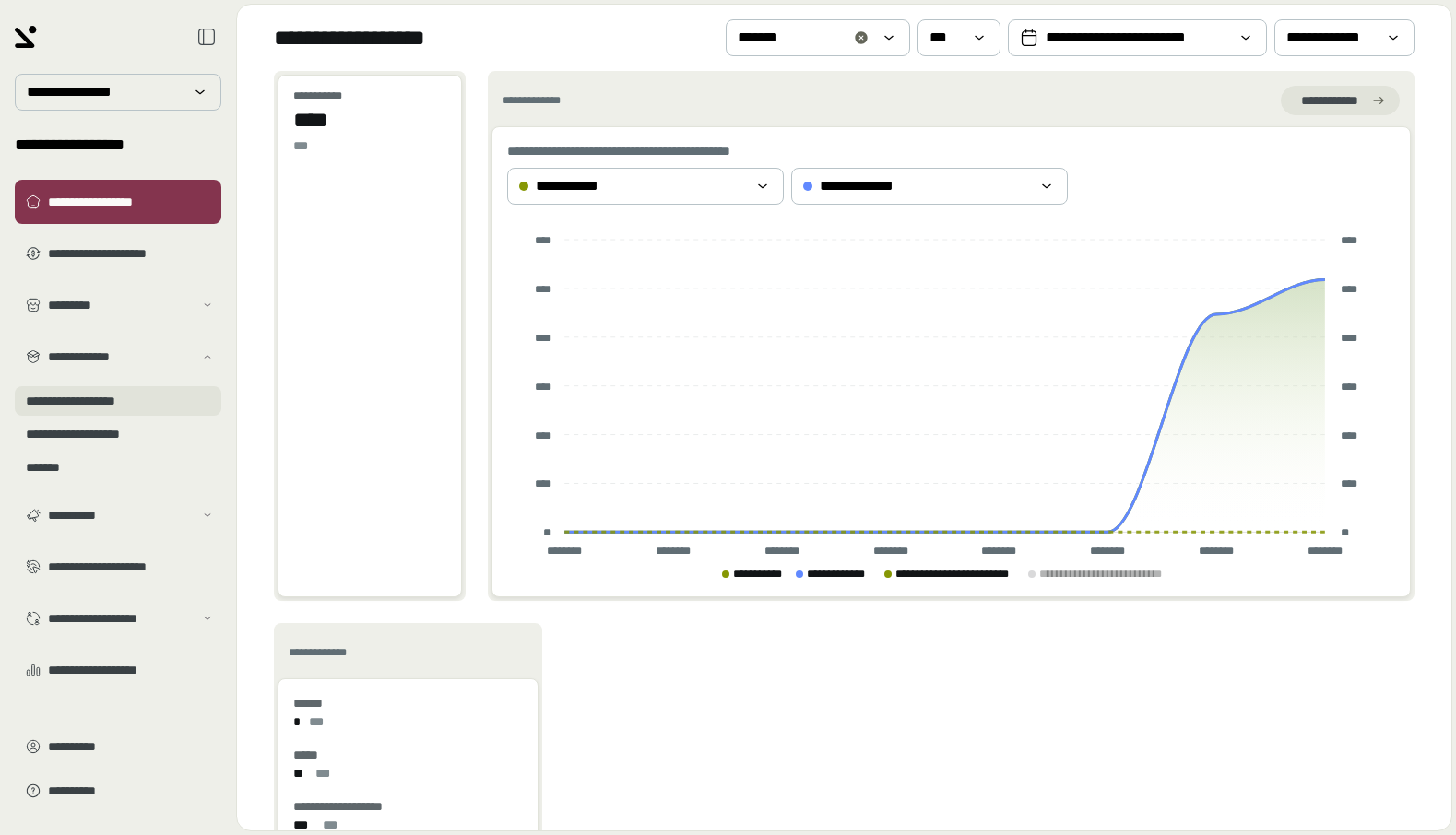 click on "**********" at bounding box center [118, 401] 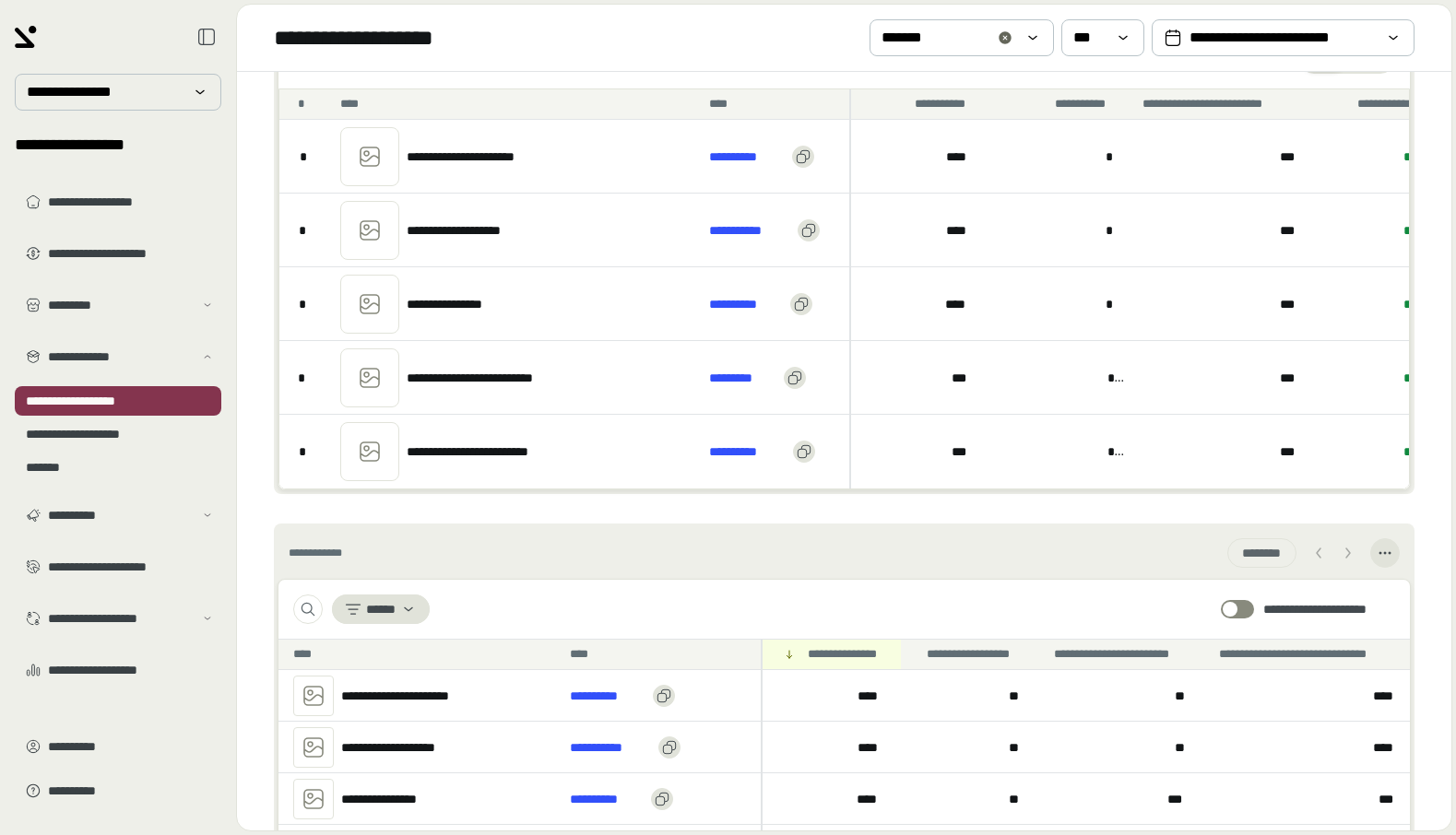 scroll, scrollTop: 624, scrollLeft: 0, axis: vertical 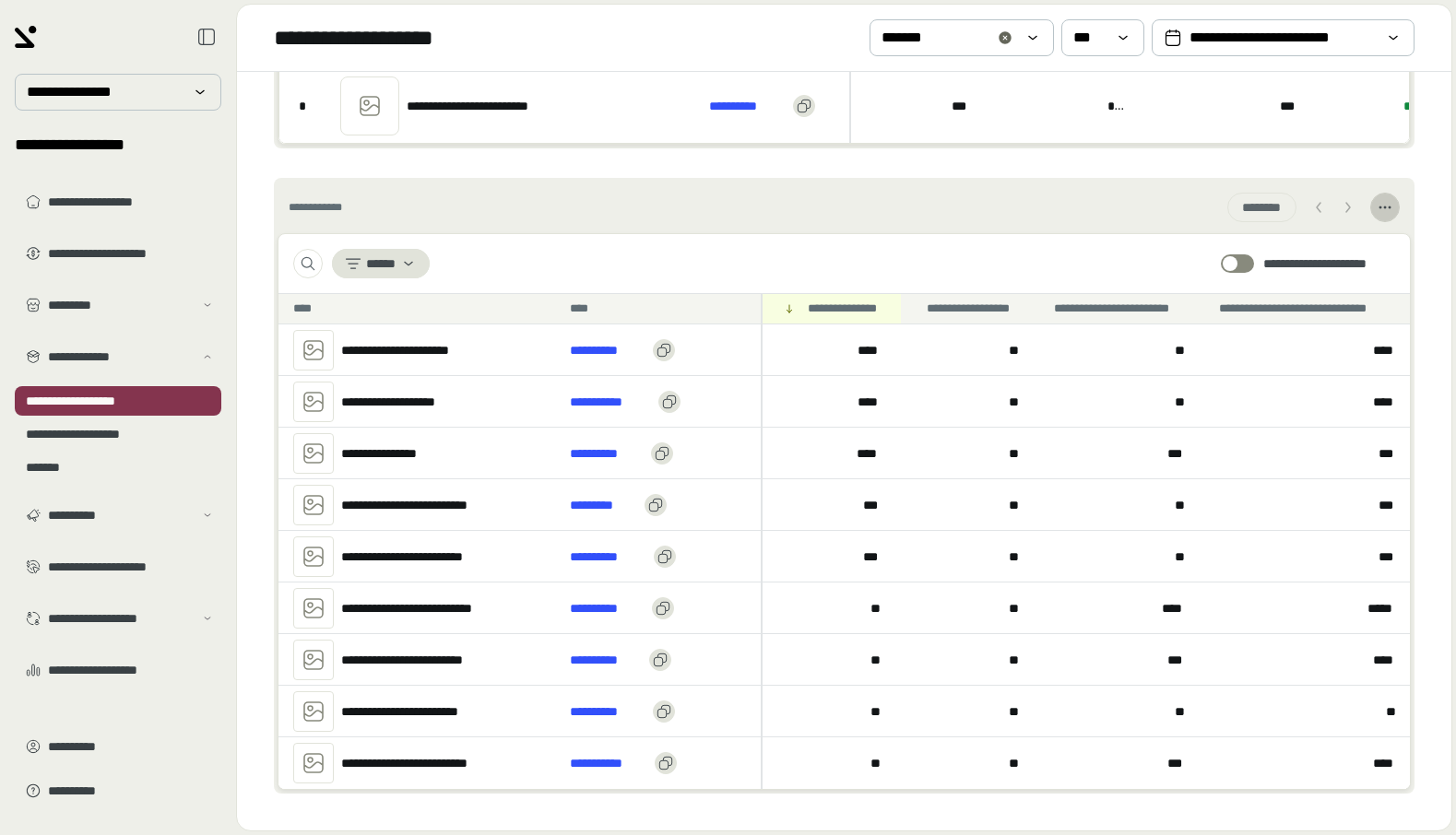click at bounding box center (1385, 207) 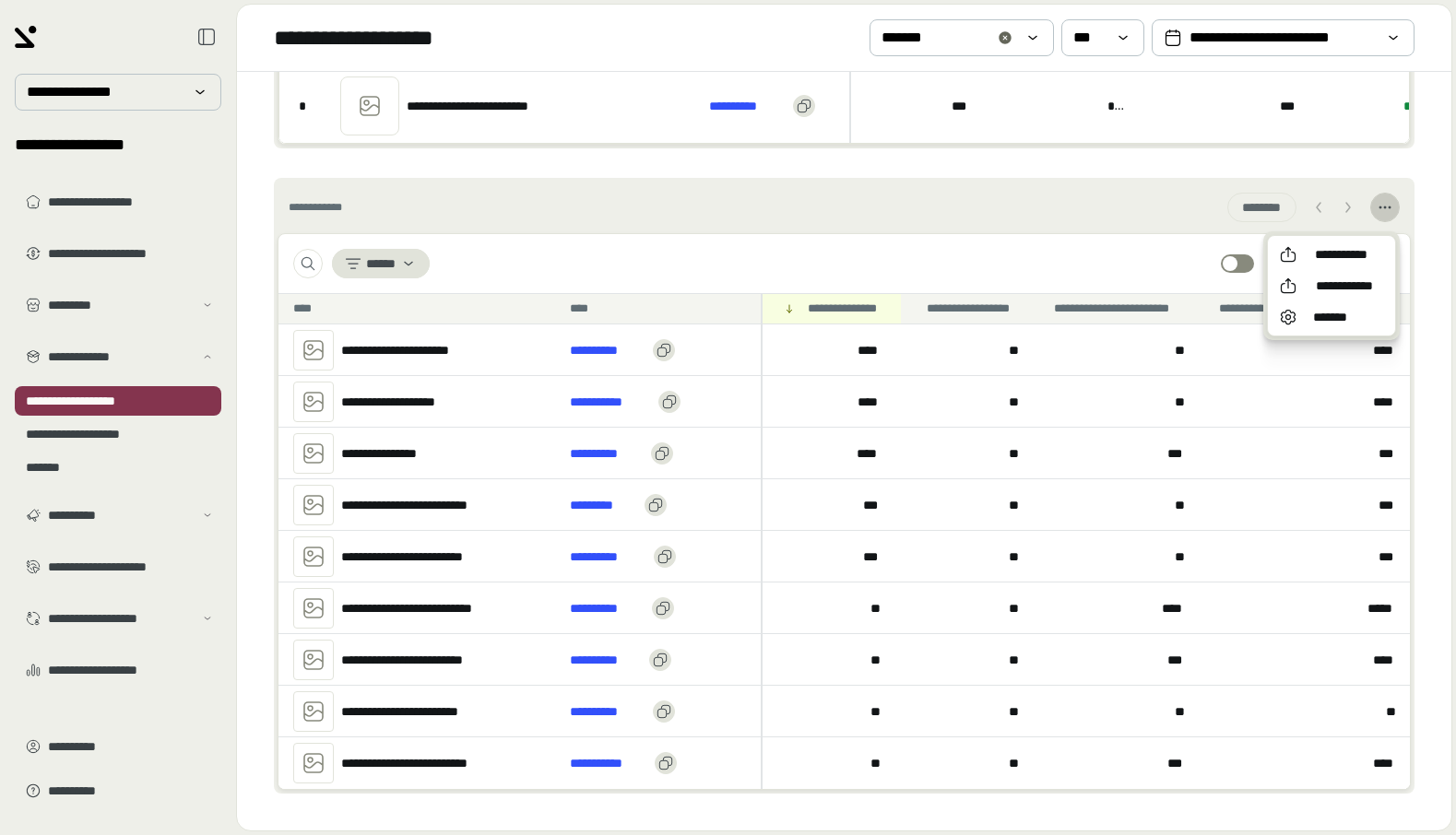 click 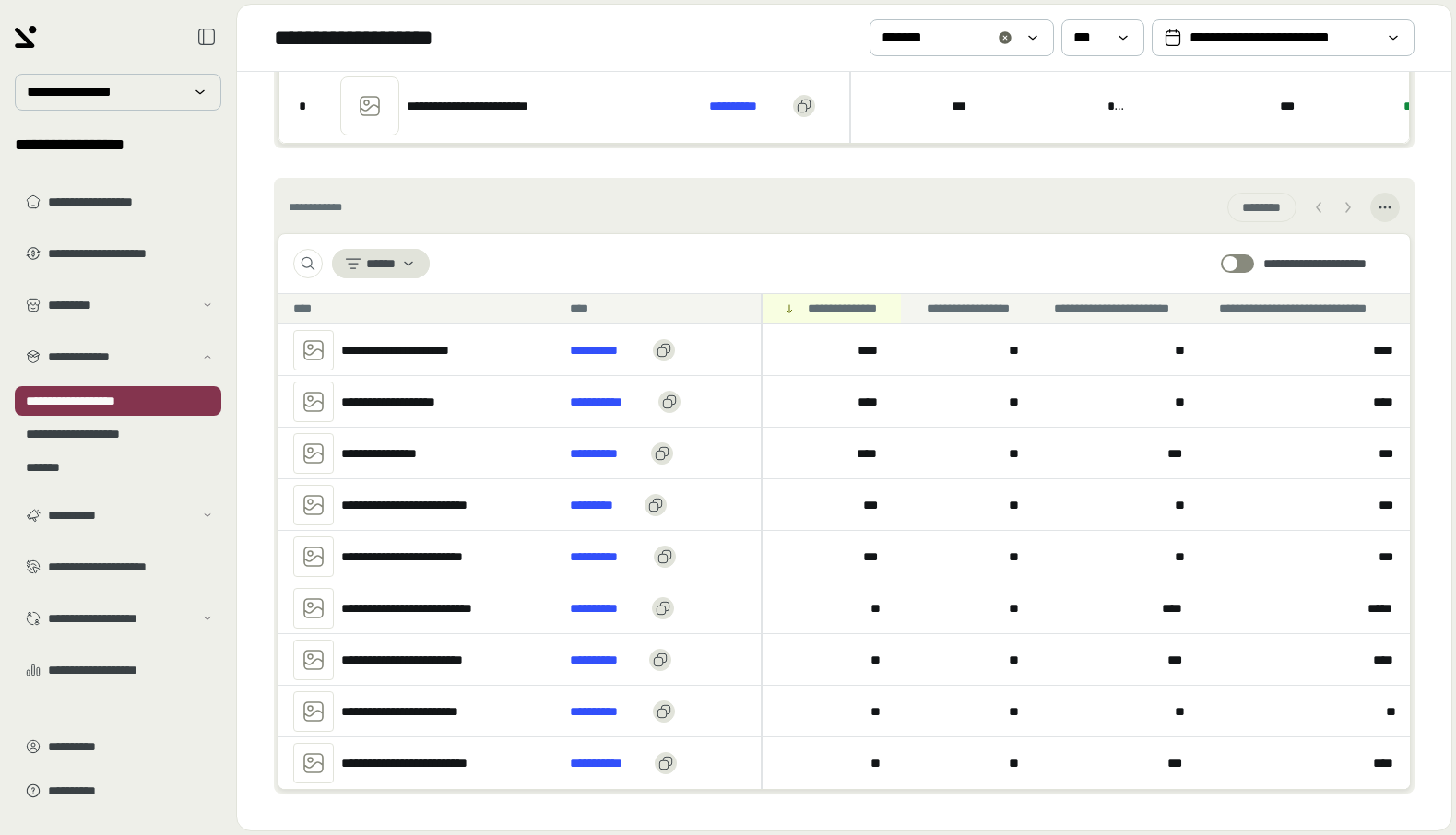 click on "**********" at bounding box center (844, 207) 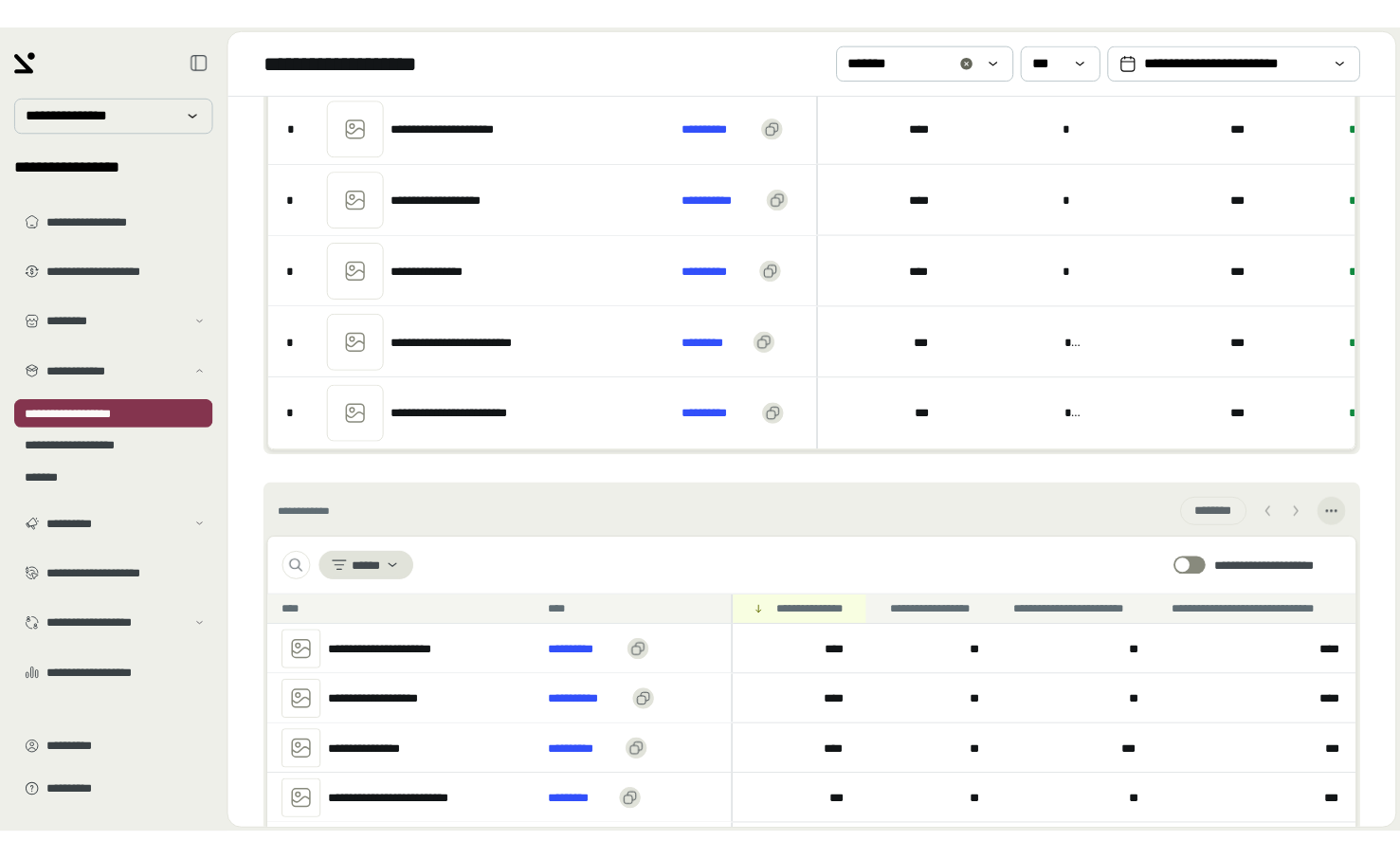 scroll, scrollTop: 0, scrollLeft: 0, axis: both 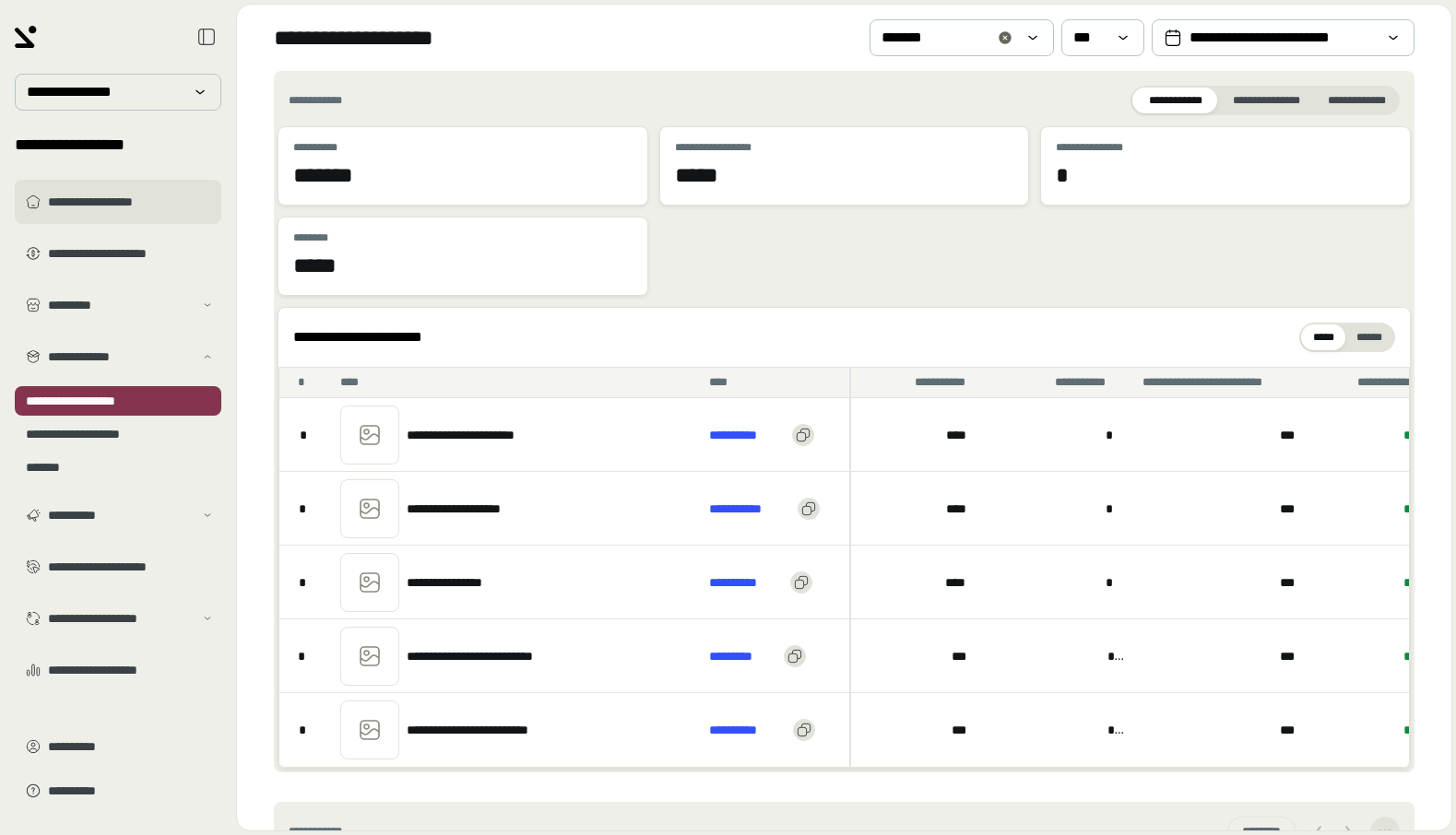 click on "**********" at bounding box center [131, 202] 